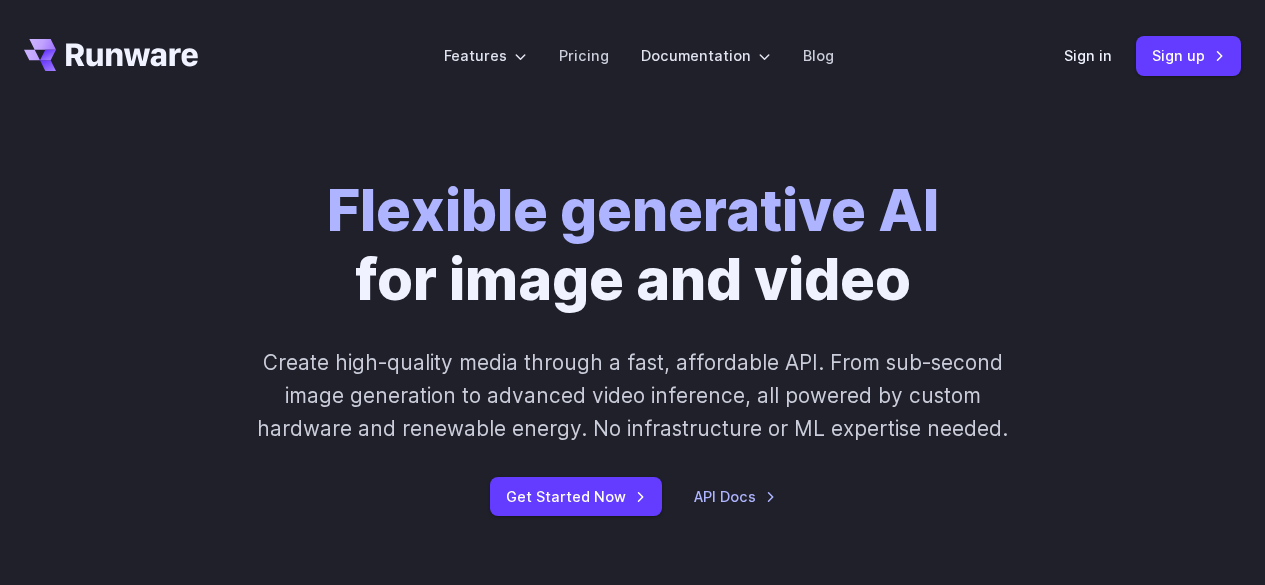 scroll, scrollTop: 0, scrollLeft: 0, axis: both 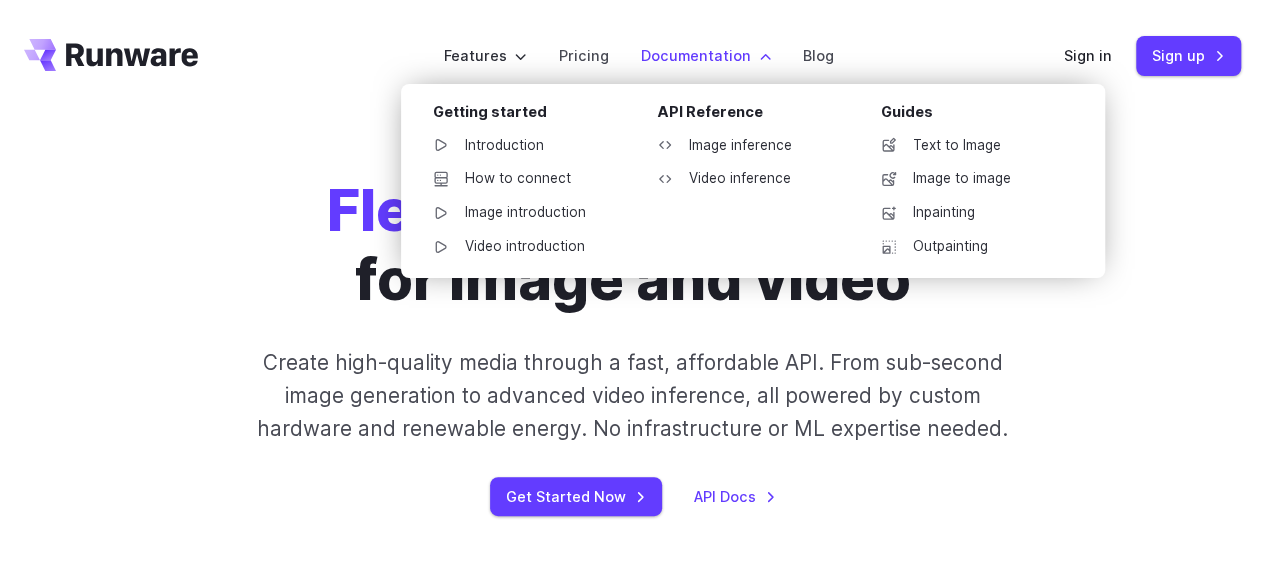 click on "Documentation" at bounding box center (706, 55) 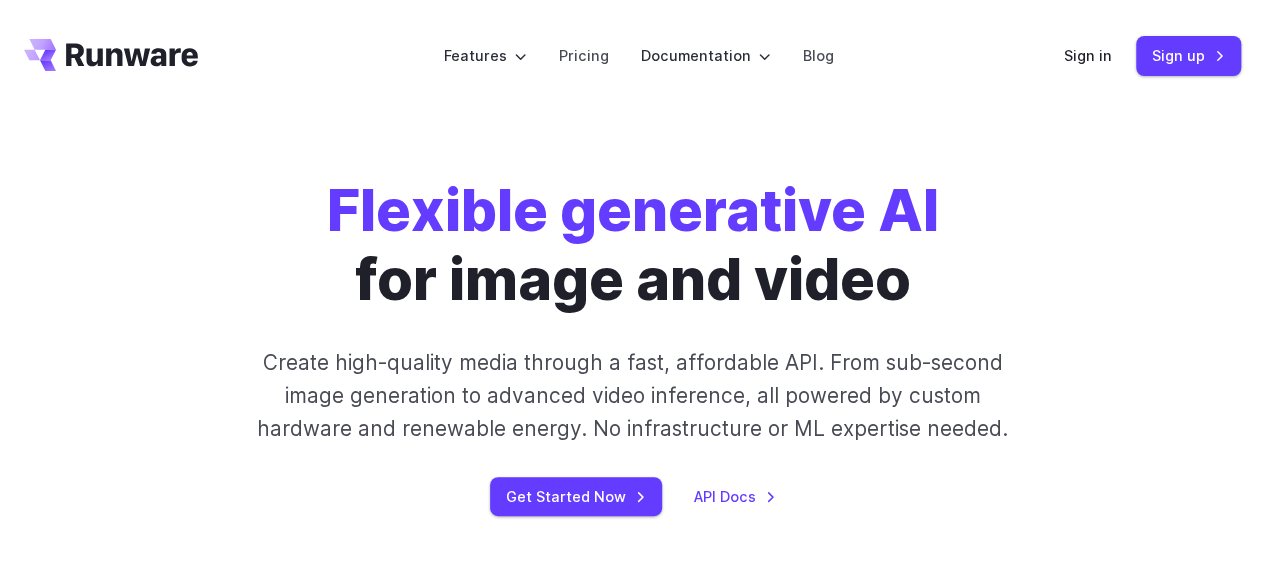 click on "Flexible generative AI for image and video    Create high-quality media through a fast, affordable API. From sub-second image generation to advanced video inference, all powered by custom hardware and renewable energy. No infrastructure or ML expertise needed.
Get Started Now
API Docs" at bounding box center [633, 346] 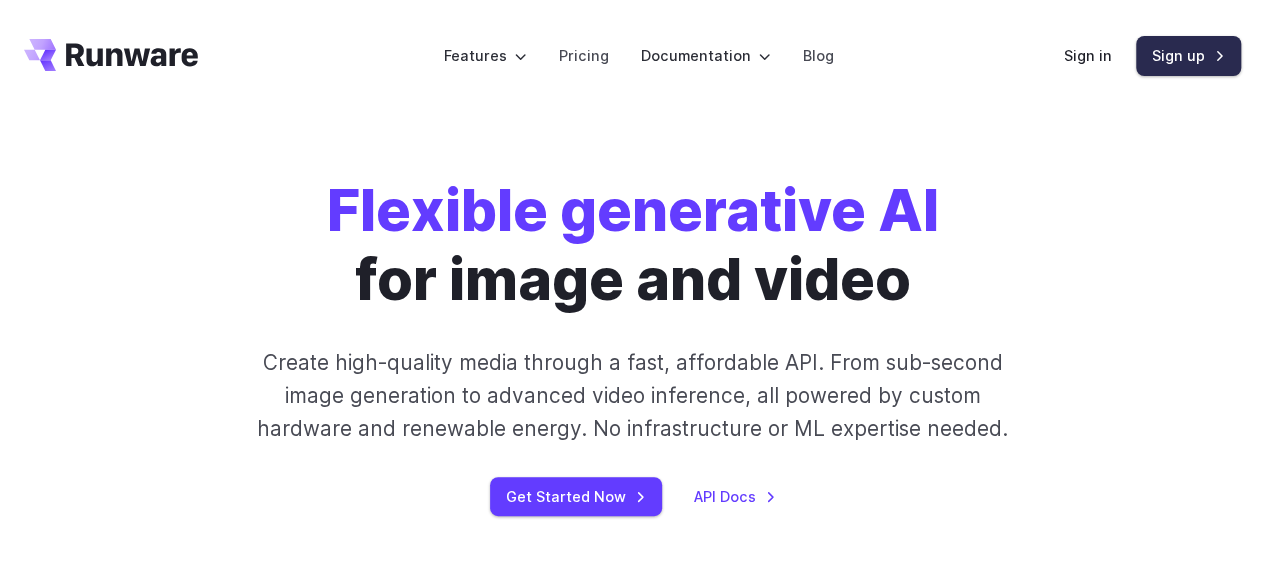 click on "Sign up" at bounding box center (1188, 55) 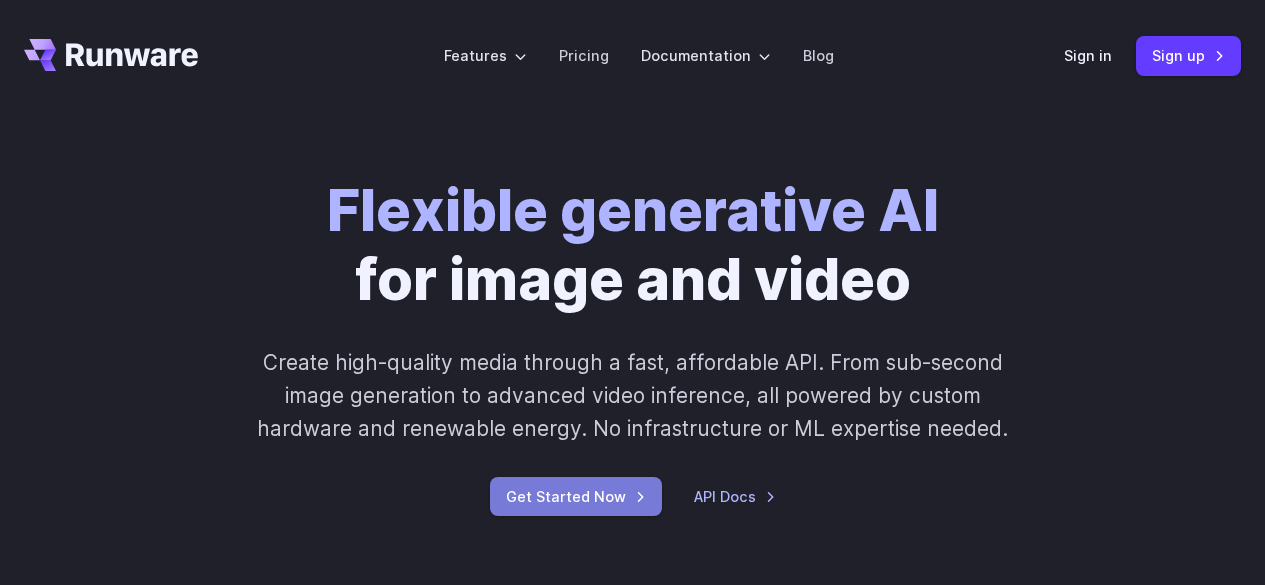 scroll, scrollTop: 0, scrollLeft: 0, axis: both 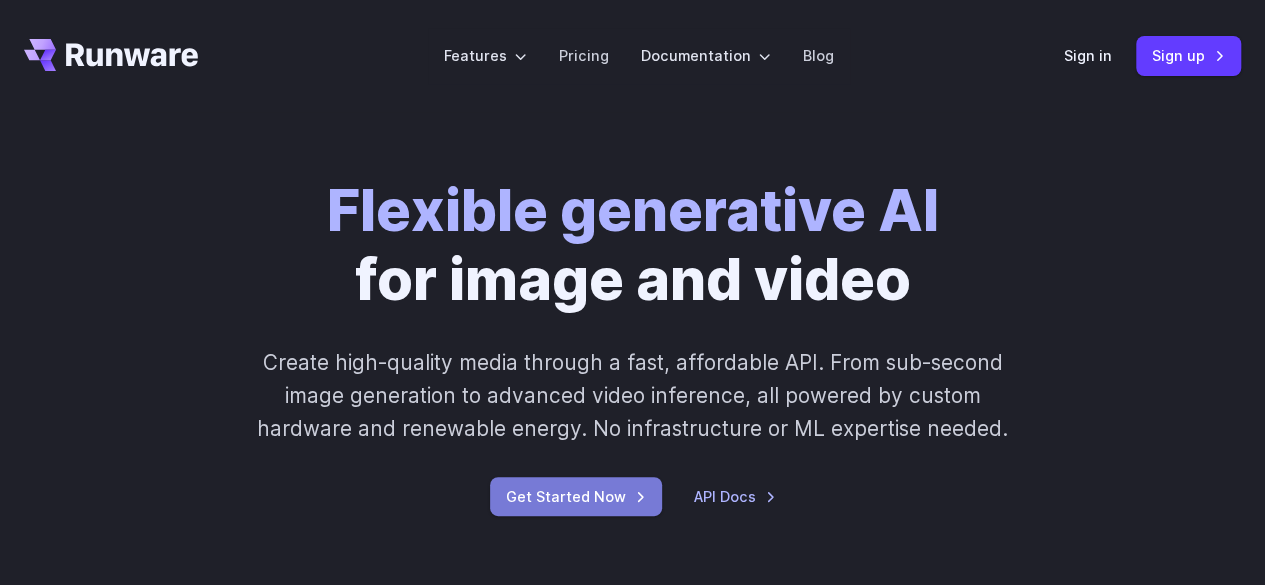 click on "Get Started Now" at bounding box center (576, 496) 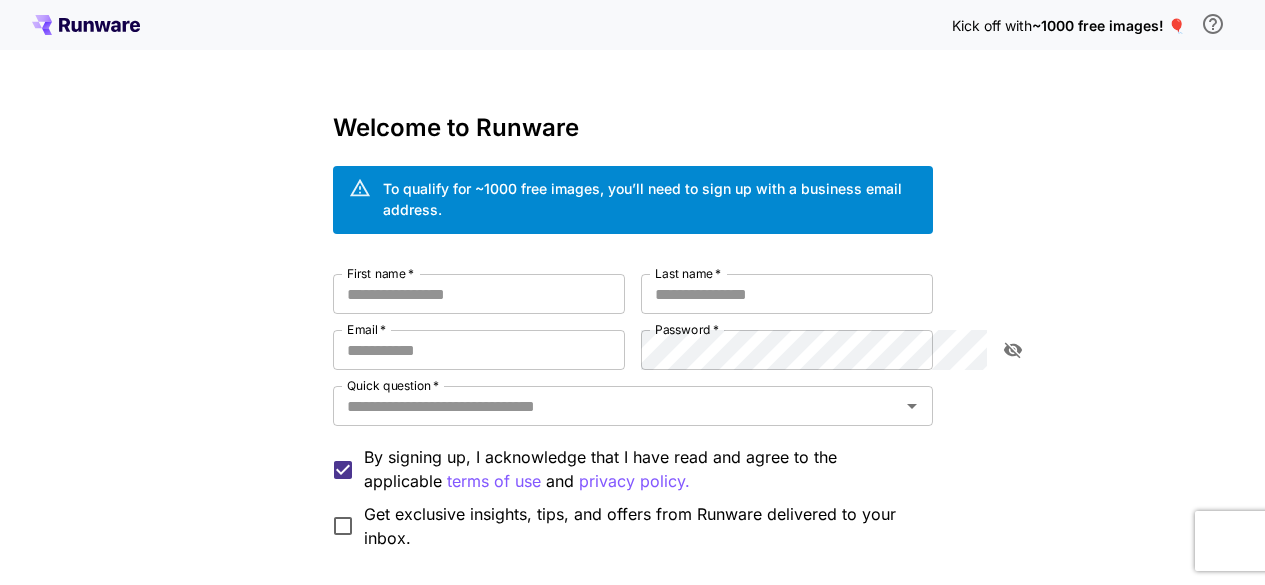 scroll, scrollTop: 0, scrollLeft: 0, axis: both 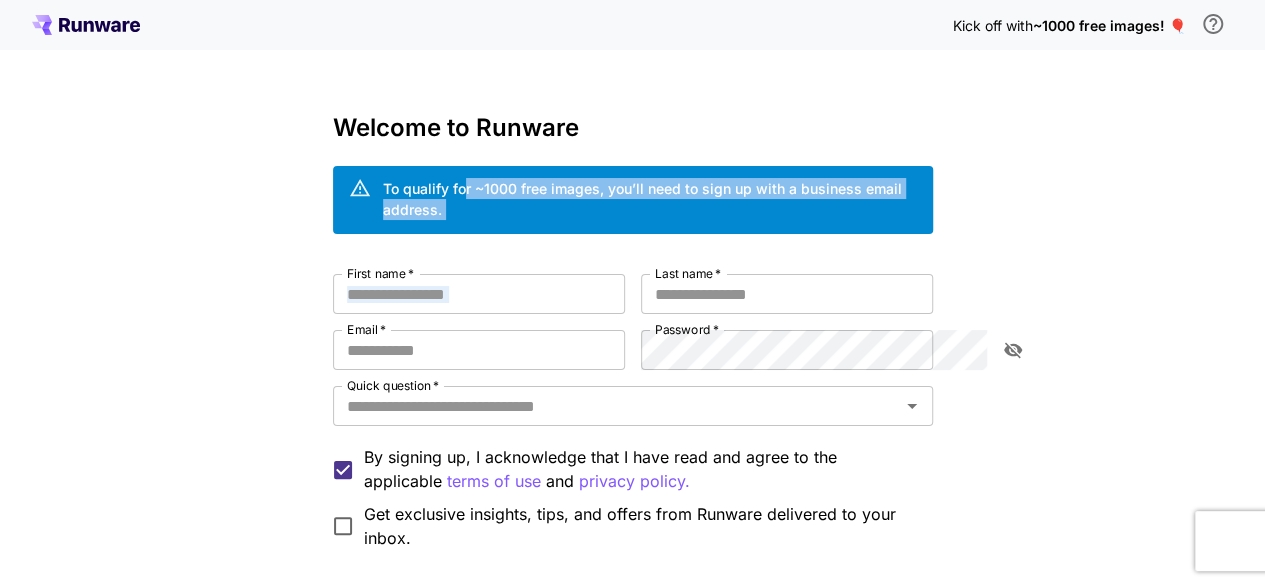 drag, startPoint x: 363, startPoint y: 188, endPoint x: 790, endPoint y: 244, distance: 430.65646 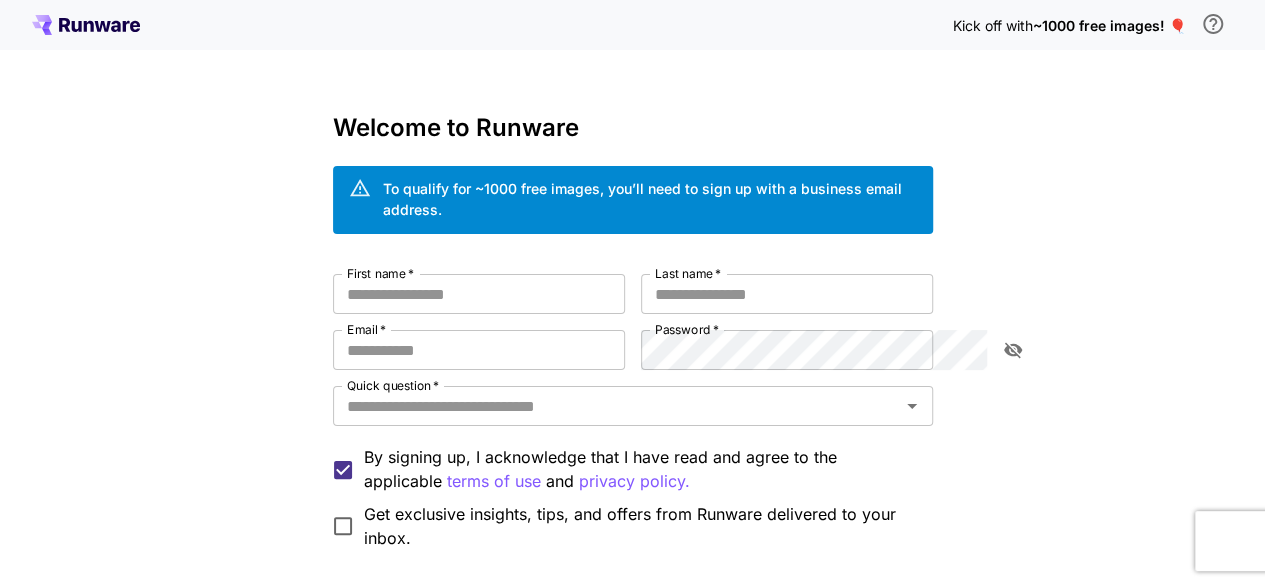 click on "Kick off with  ~1000 free images! 🎈 Welcome to Runware To qualify for ~1000 free images, you’ll need to sign up with a business email address. [FIRST]   * [FIRST]   * [LAST]   * [LAST]   * [EMAIL]   * [EMAIL]   * [PASSWORD]   * [PASSWORD]   * Quick question   * Quick question   * By signing up, I acknowledge that I have read and agree to the applicable   terms of use     and   privacy policy.   Get exclusive insights, tips, and offers from Runware delivered to your inbox. Continue with email Have an account?   Sign in © 2025, Runware.ai All systems normal" at bounding box center (632, 389) 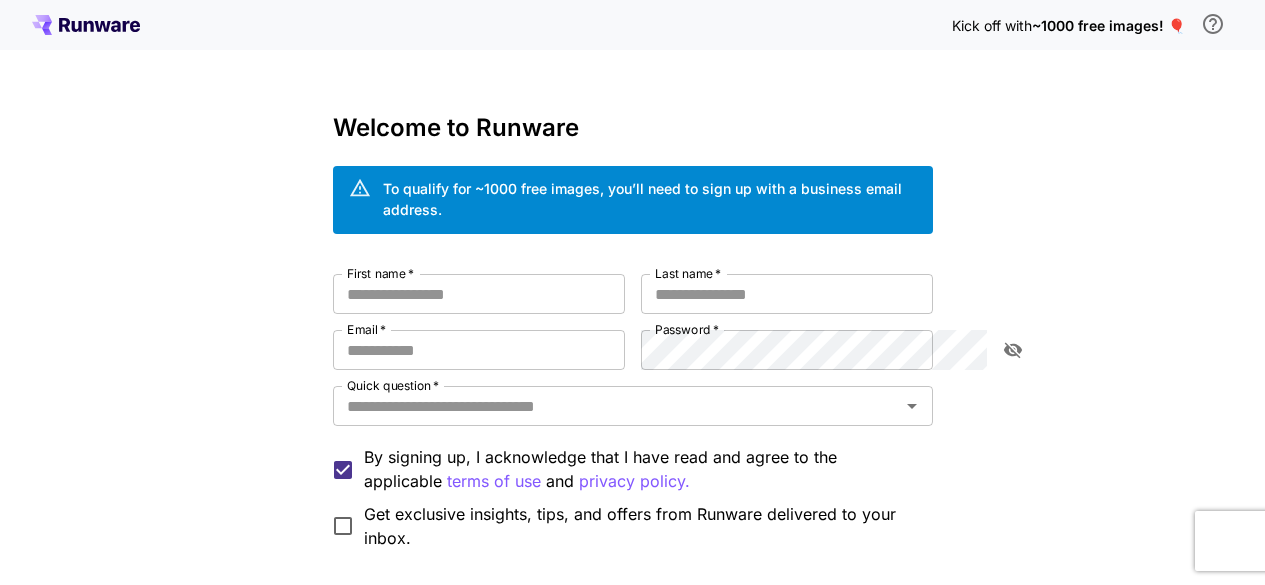scroll, scrollTop: 0, scrollLeft: 0, axis: both 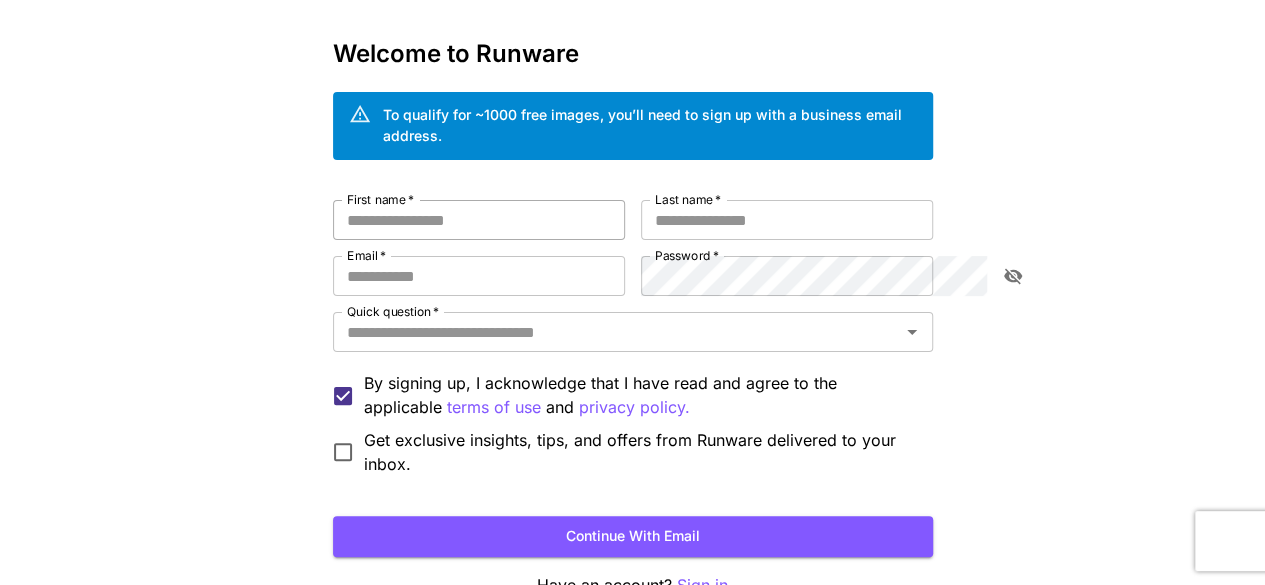 click on "First name   *" at bounding box center (479, 220) 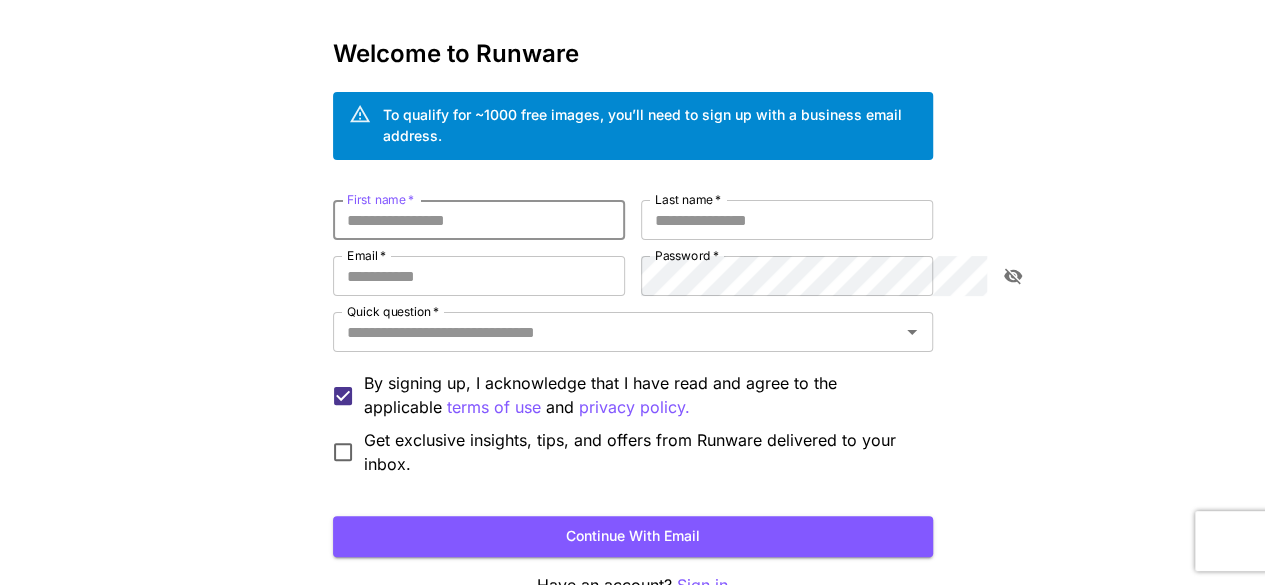click on "First name   *" at bounding box center (479, 220) 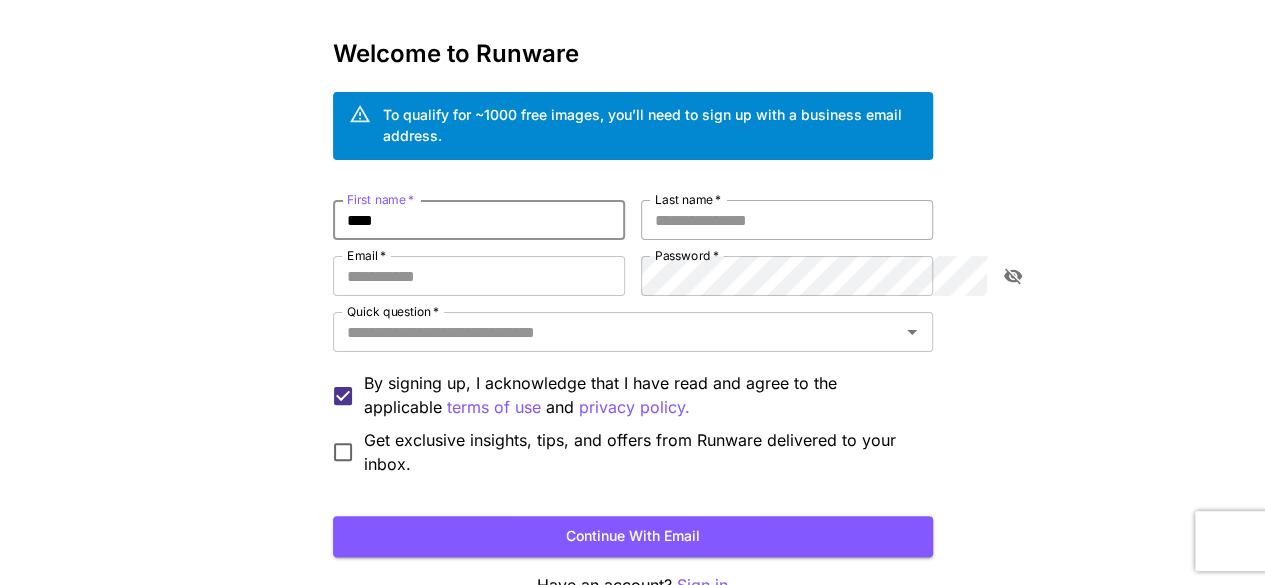 type on "****" 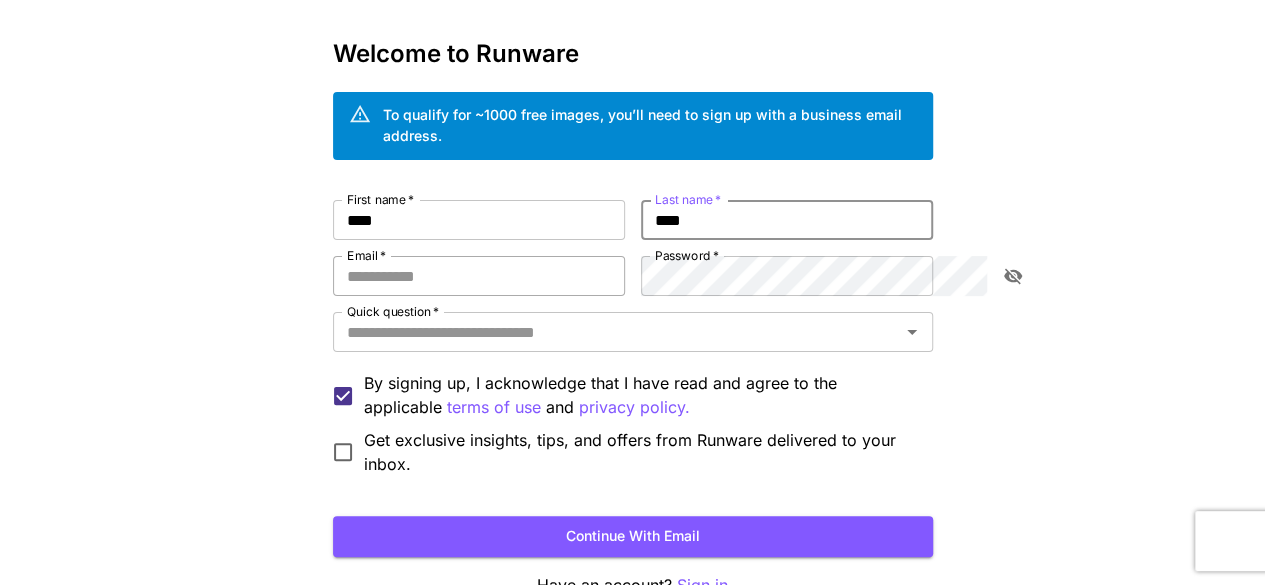 type on "****" 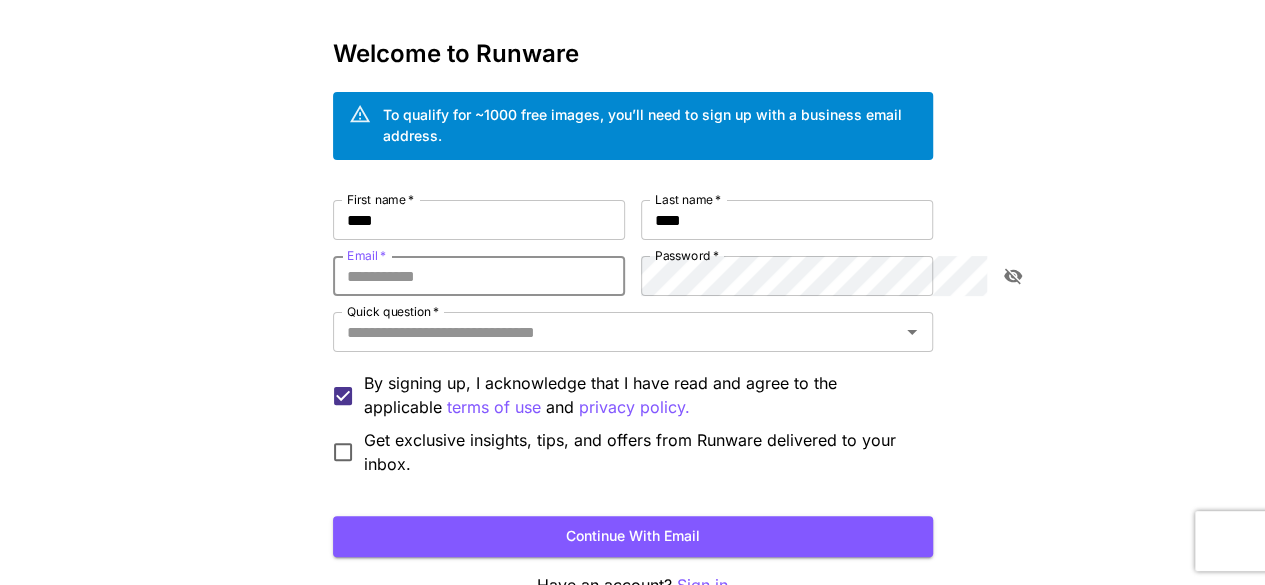 type on "**********" 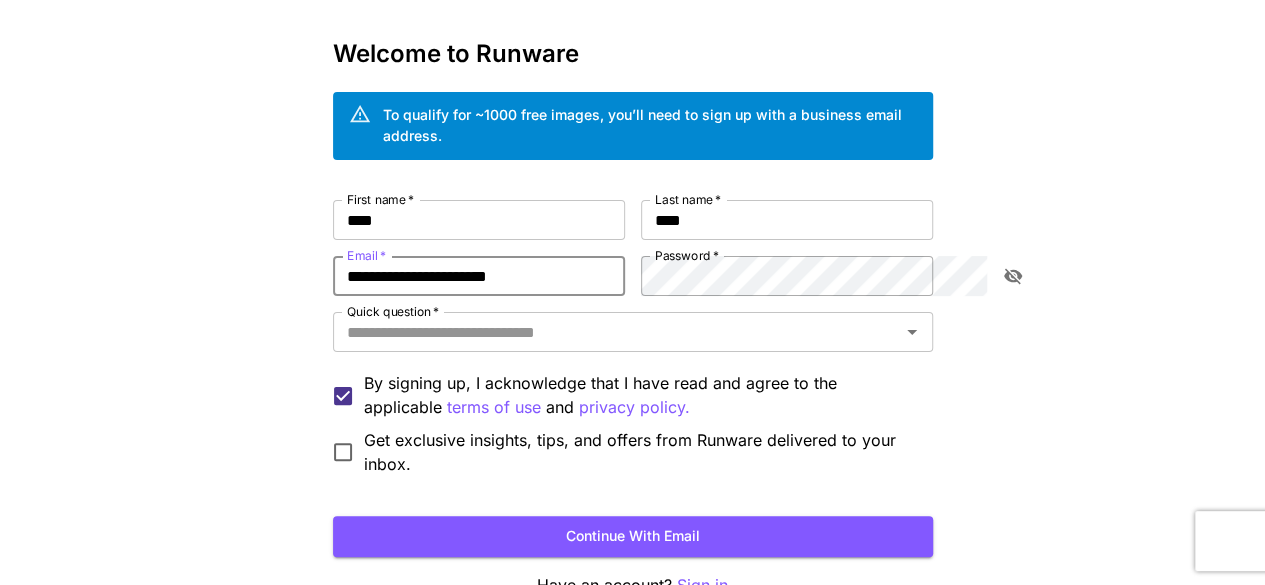 click at bounding box center (1013, 276) 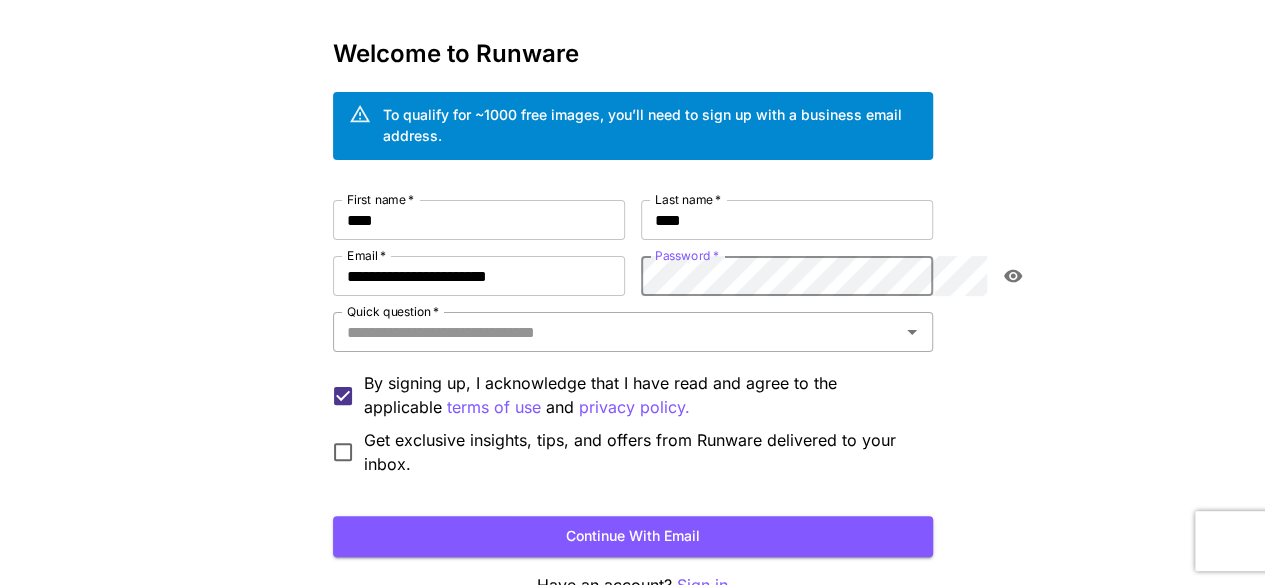 click on "Quick question   *" at bounding box center (633, 332) 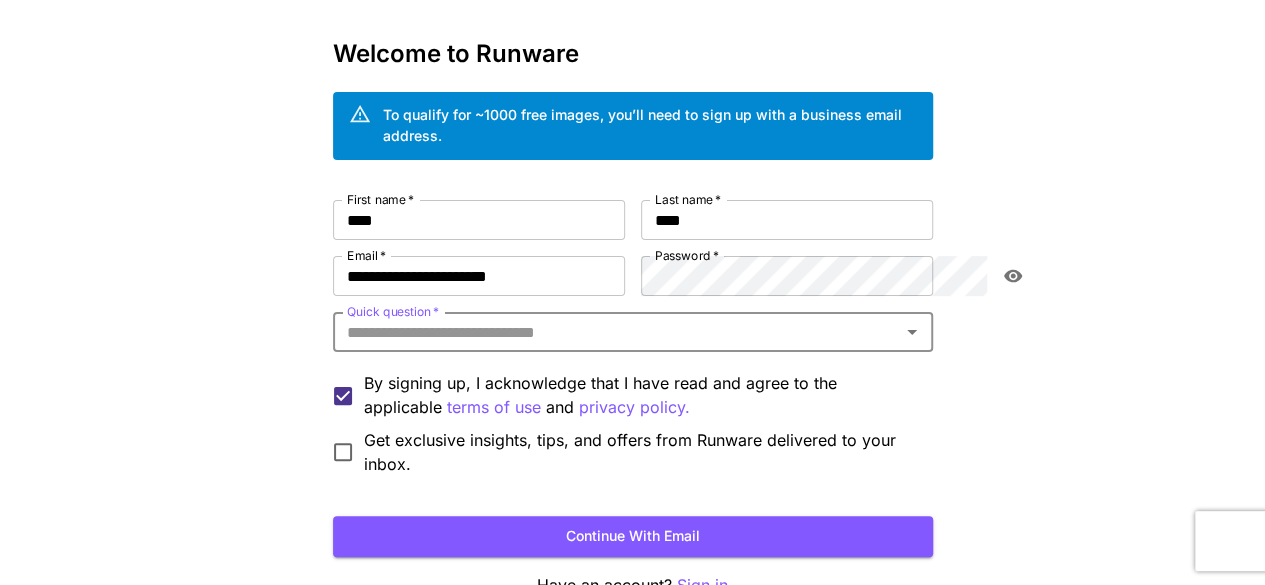click on "Quick question   *" at bounding box center (616, 332) 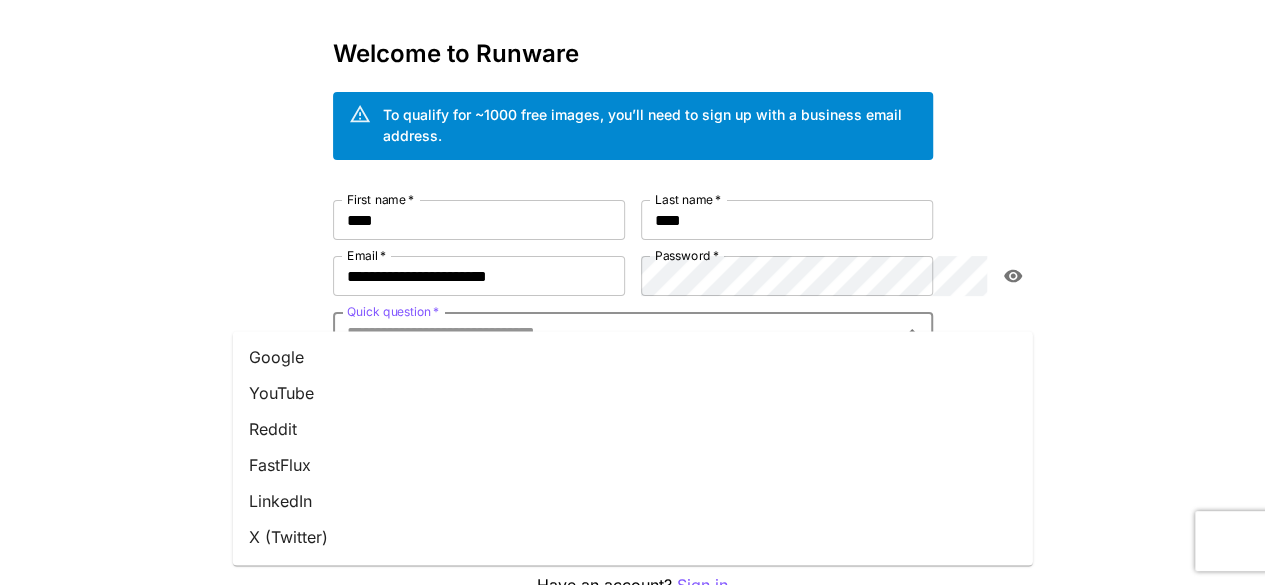 click on "Google" at bounding box center [633, 357] 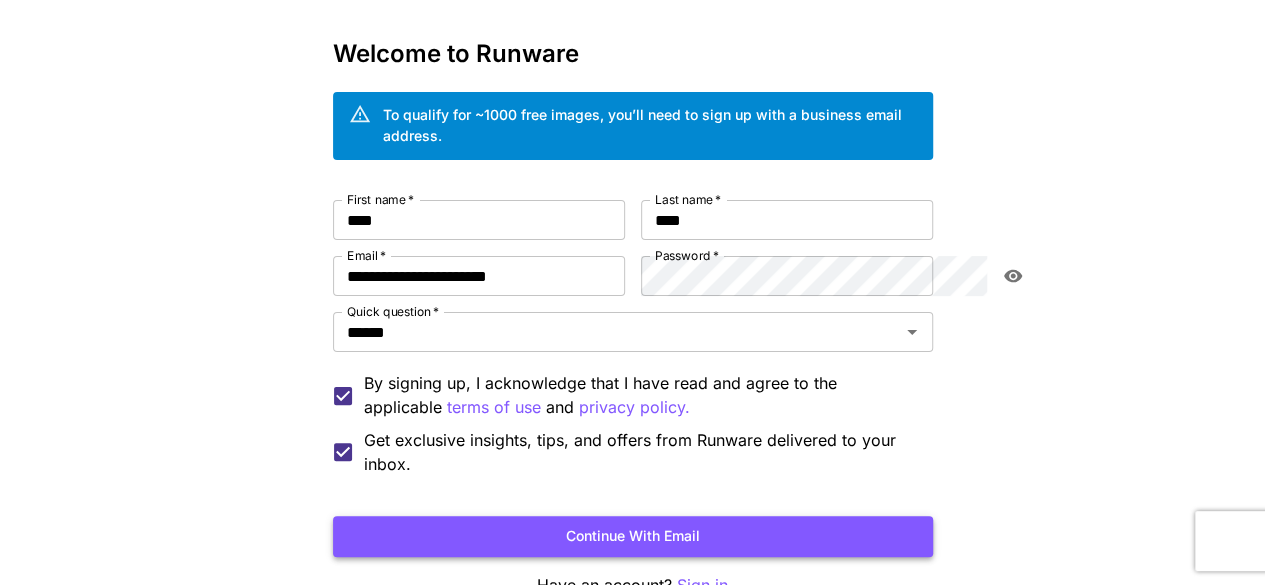 click on "Continue with email" at bounding box center (633, 536) 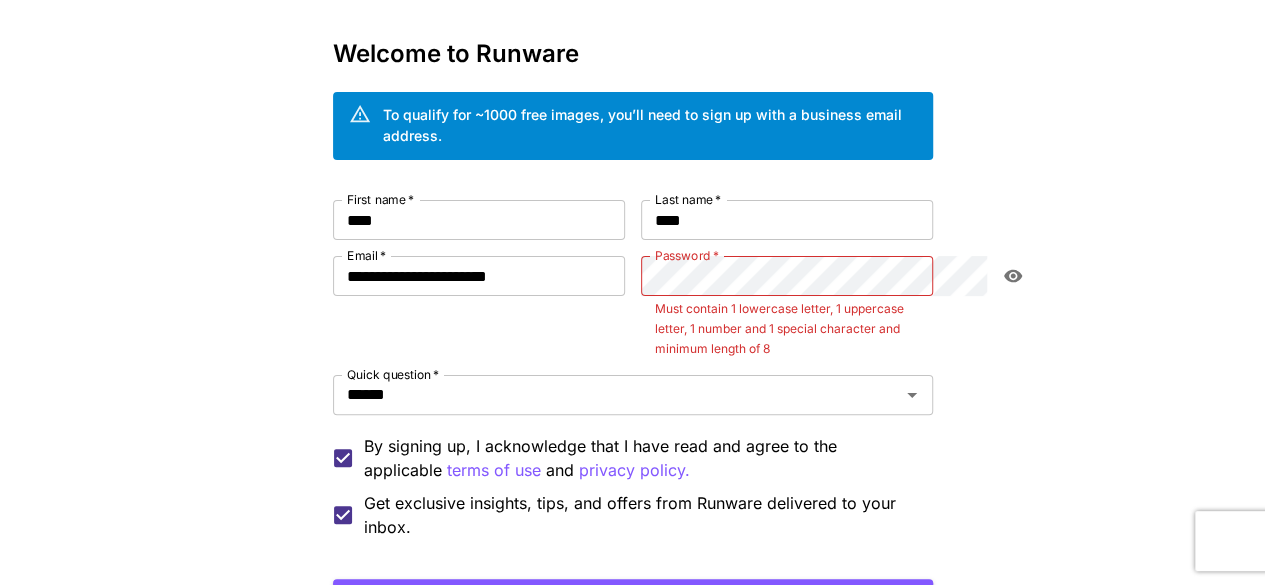click on "**********" at bounding box center (479, 307) 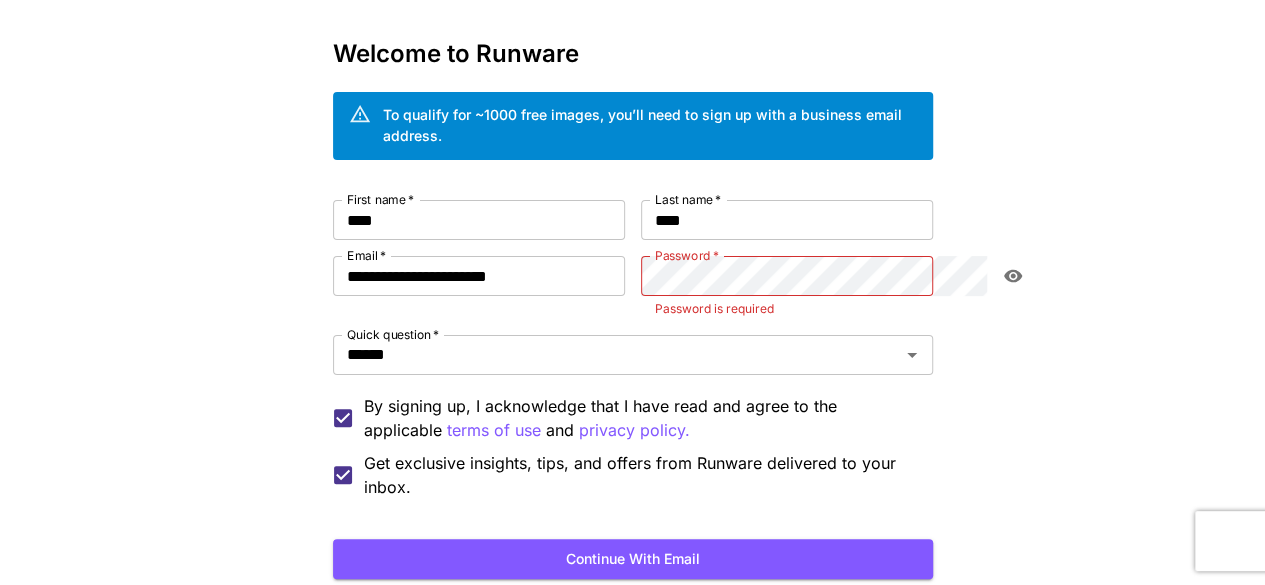 click on "**********" at bounding box center [632, 326] 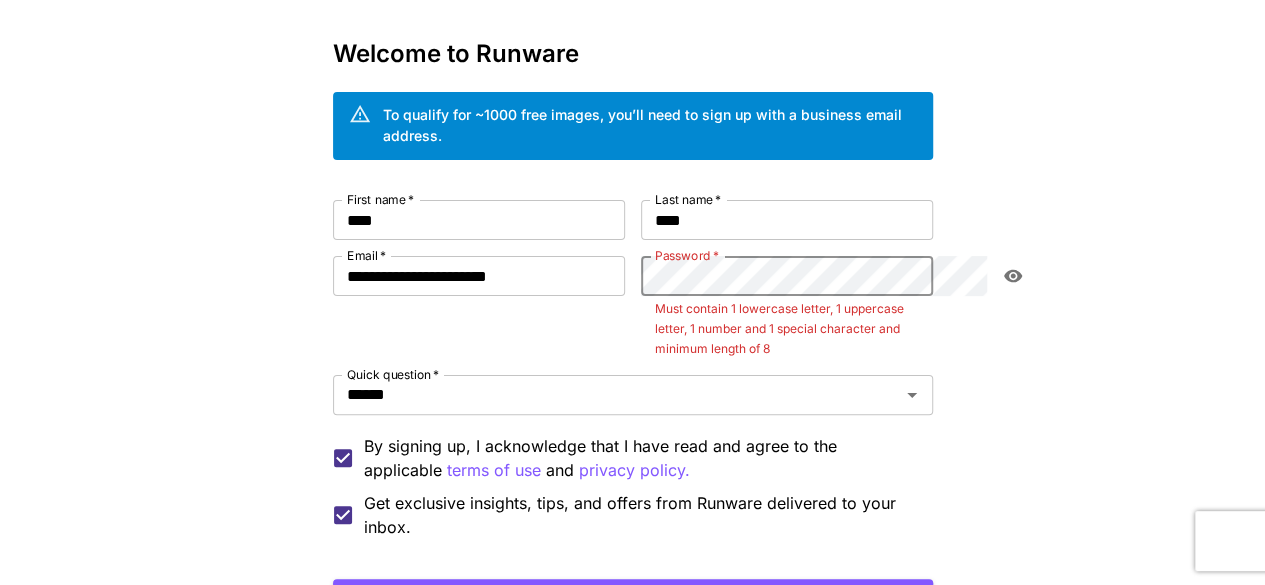 click on "**********" at bounding box center [632, 346] 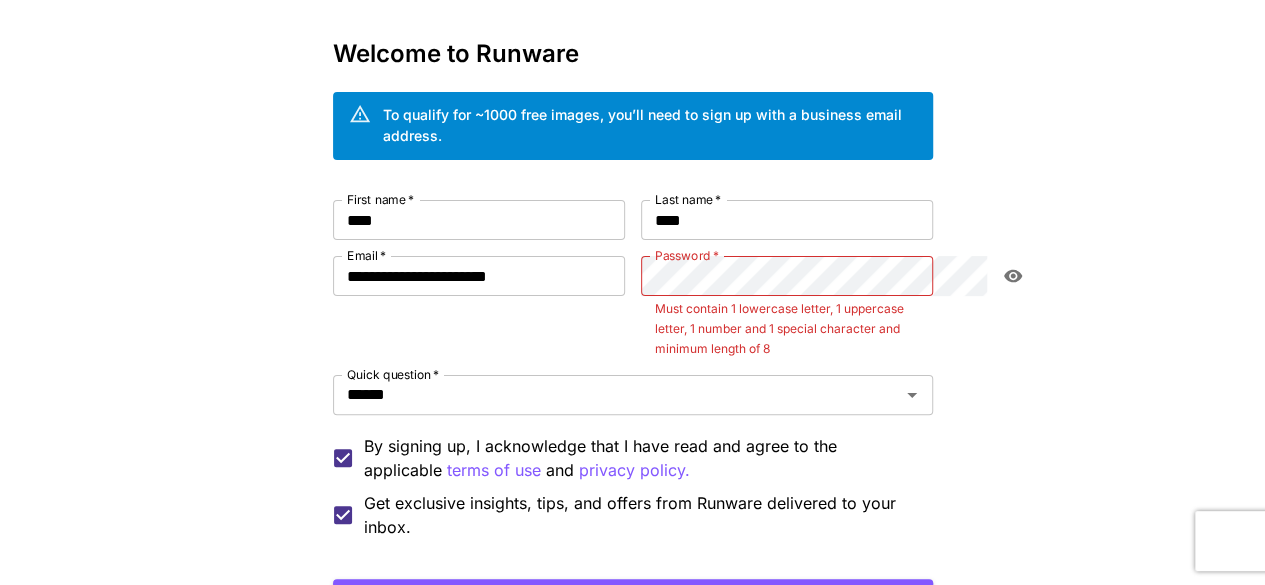 click on "**********" at bounding box center [479, 307] 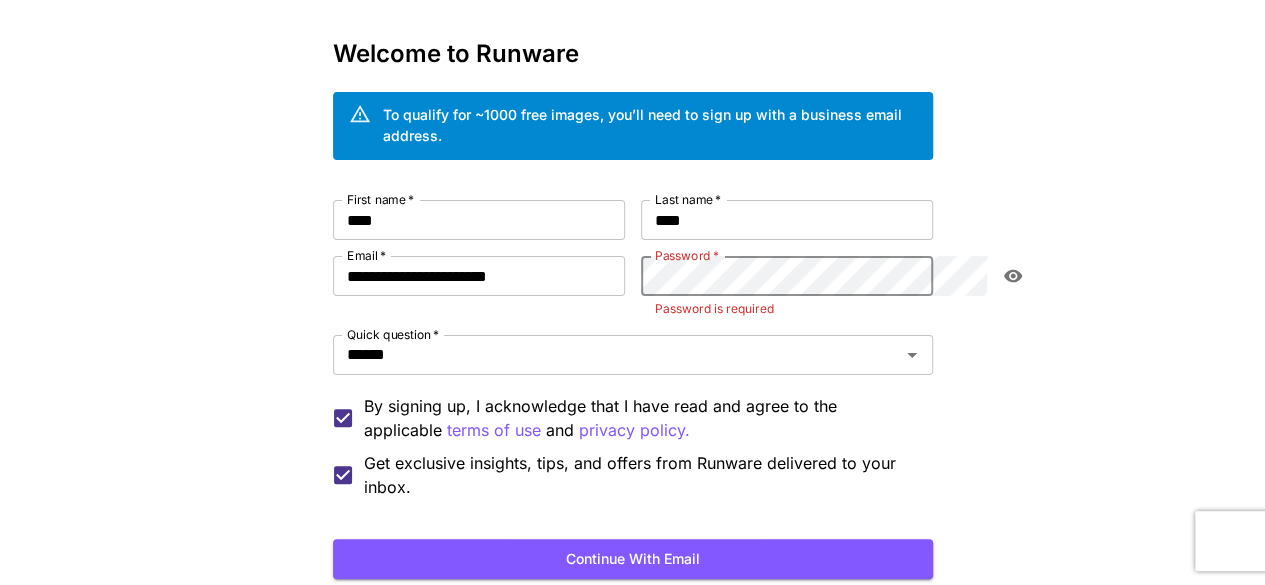 click on "**********" at bounding box center [632, 326] 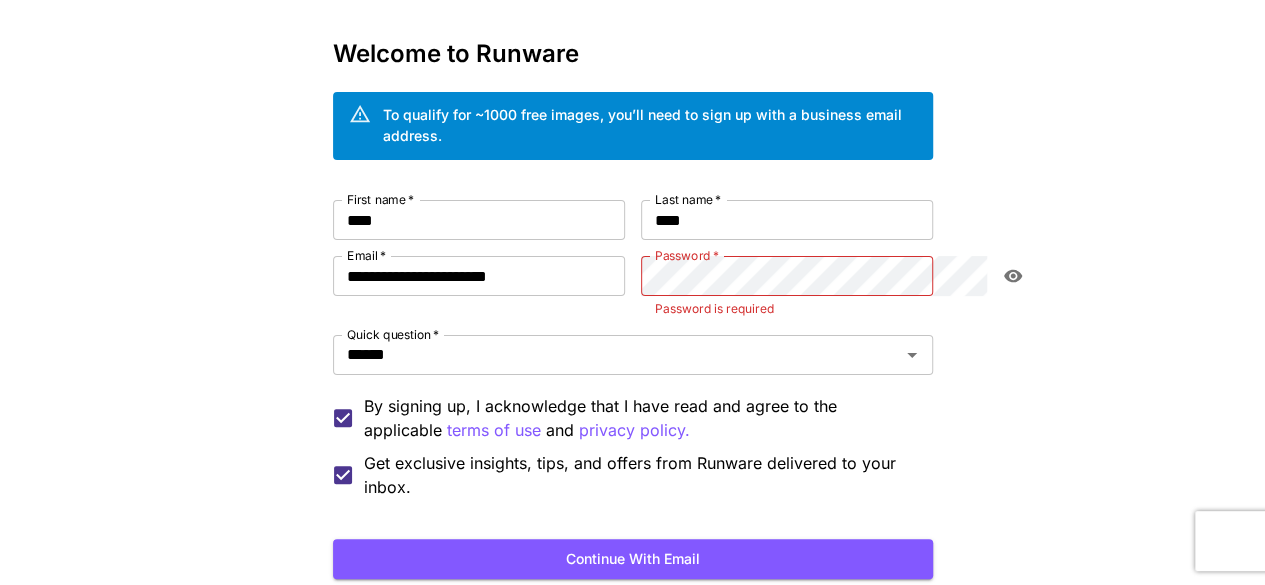 click on "**********" at bounding box center [632, 326] 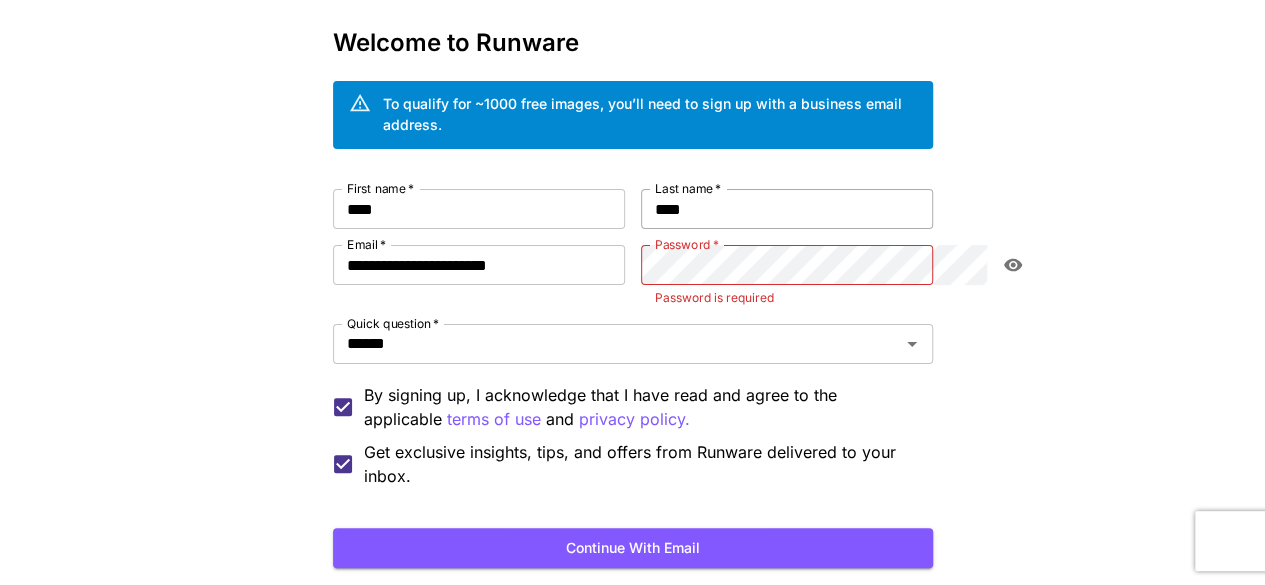 scroll, scrollTop: 86, scrollLeft: 0, axis: vertical 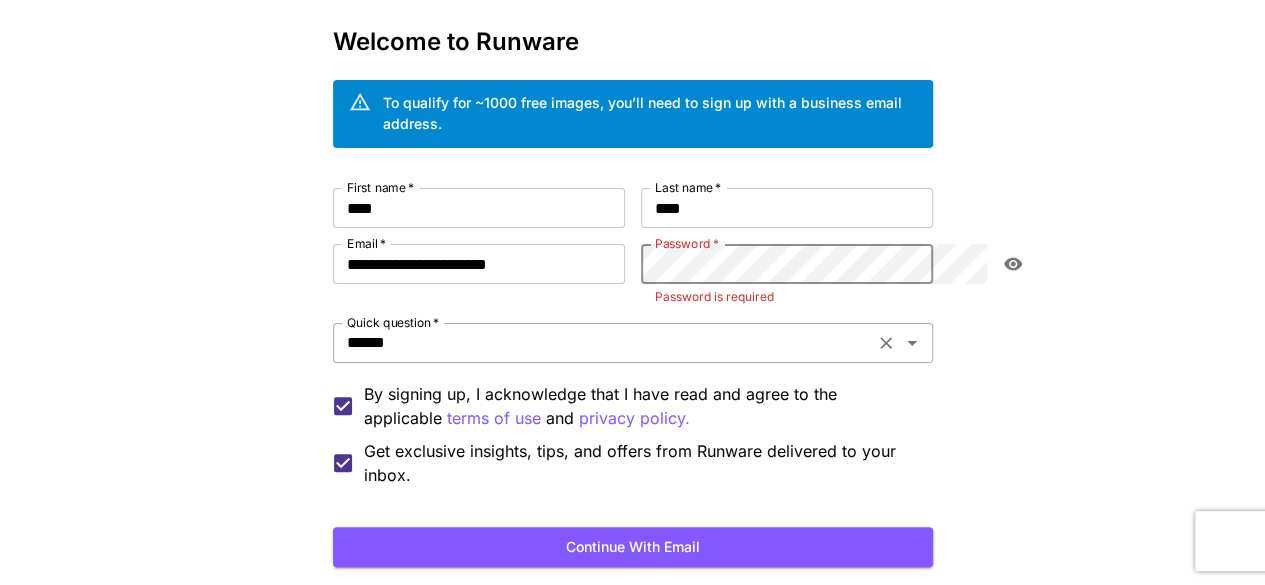 click on "******" at bounding box center [603, 343] 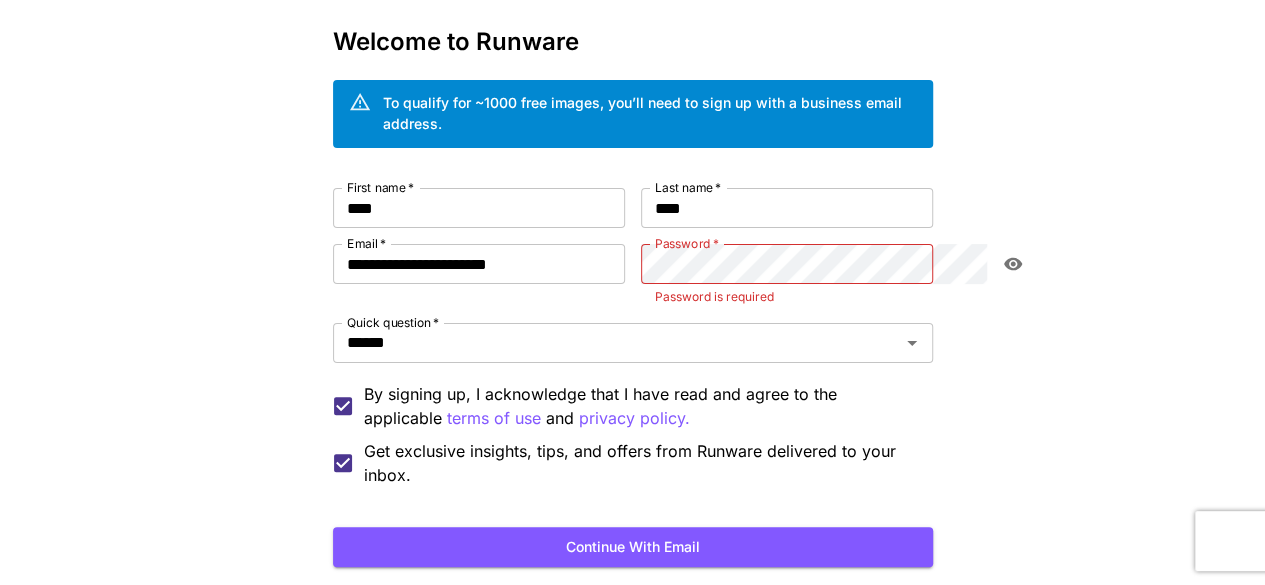 click on "**********" at bounding box center (632, 314) 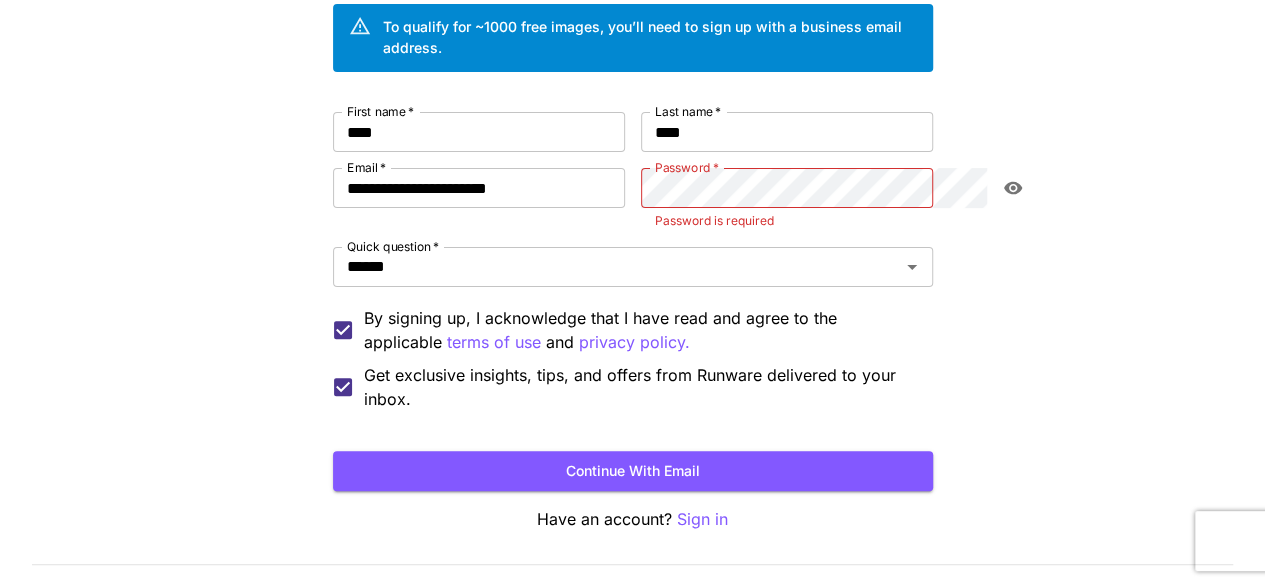 scroll, scrollTop: 0, scrollLeft: 0, axis: both 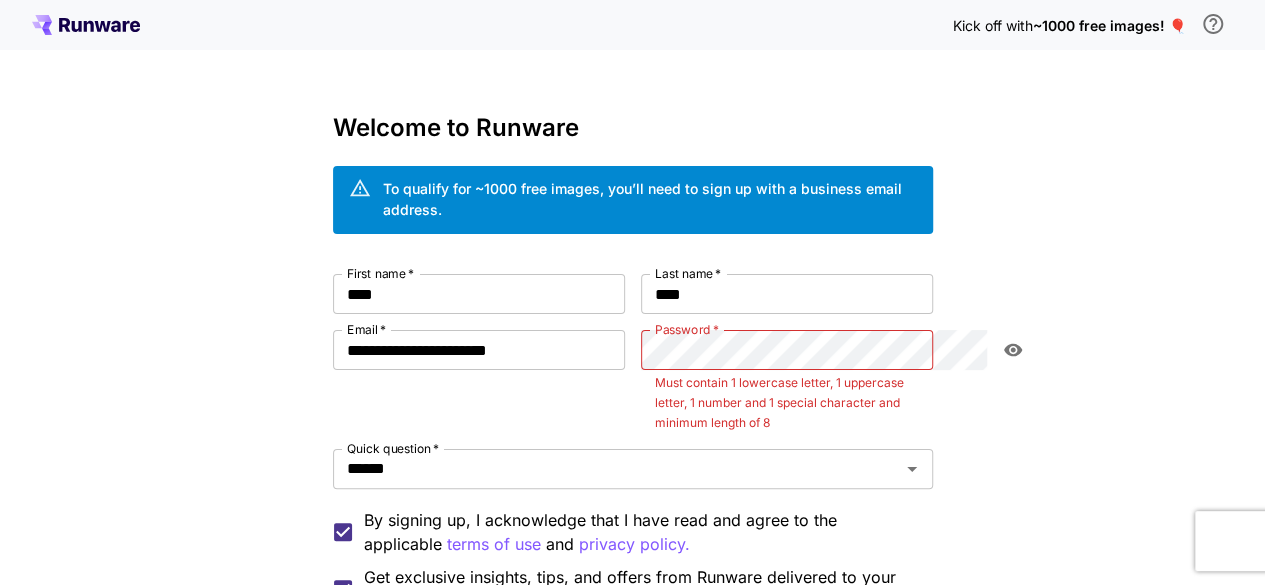 click on "**********" at bounding box center [632, 420] 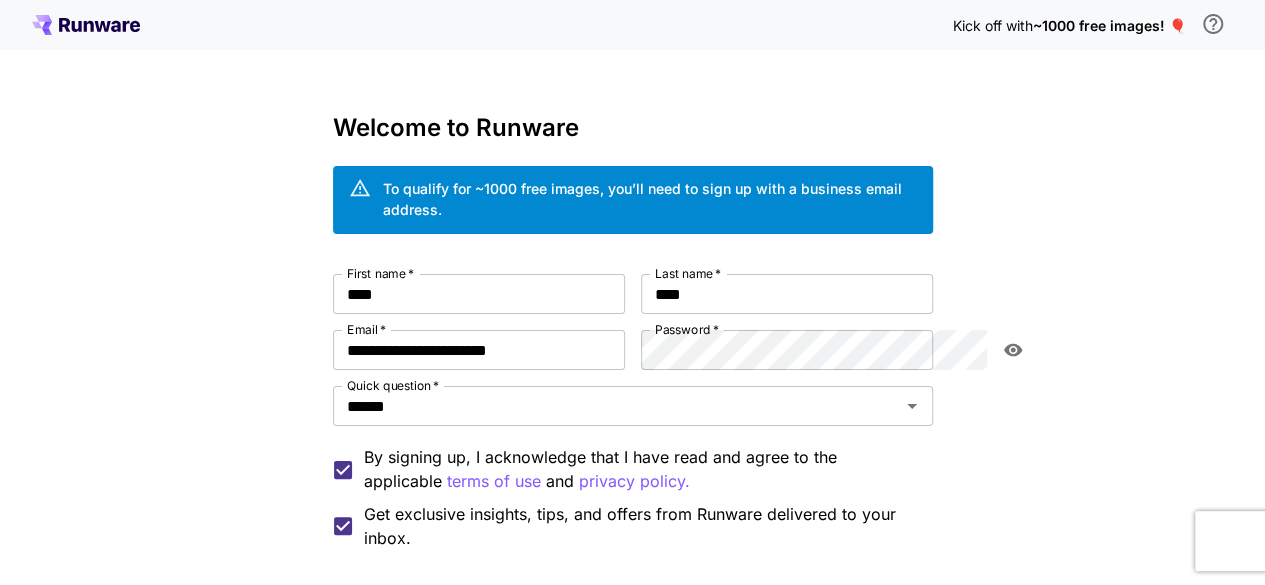 click on "**********" at bounding box center [633, 412] 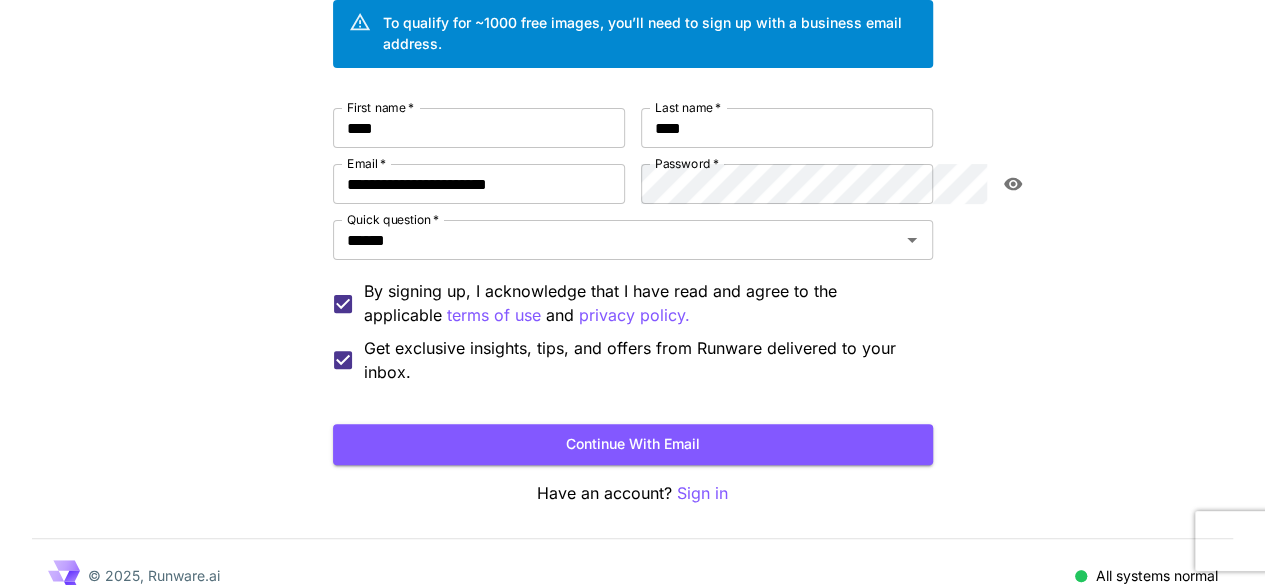 scroll, scrollTop: 165, scrollLeft: 0, axis: vertical 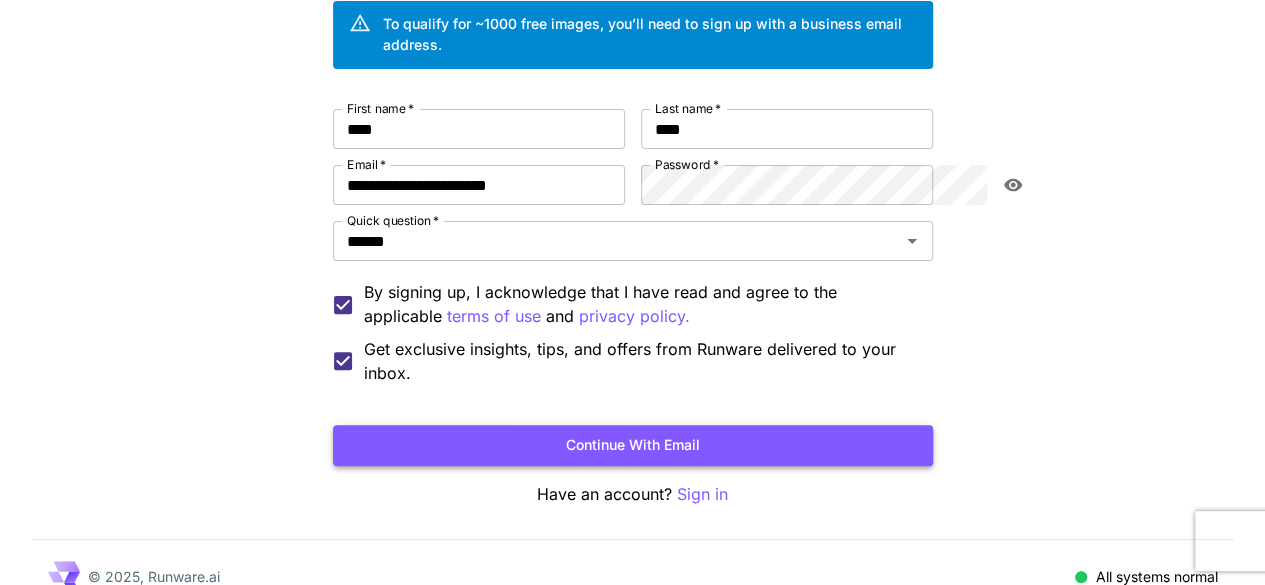 click on "Continue with email" at bounding box center (633, 445) 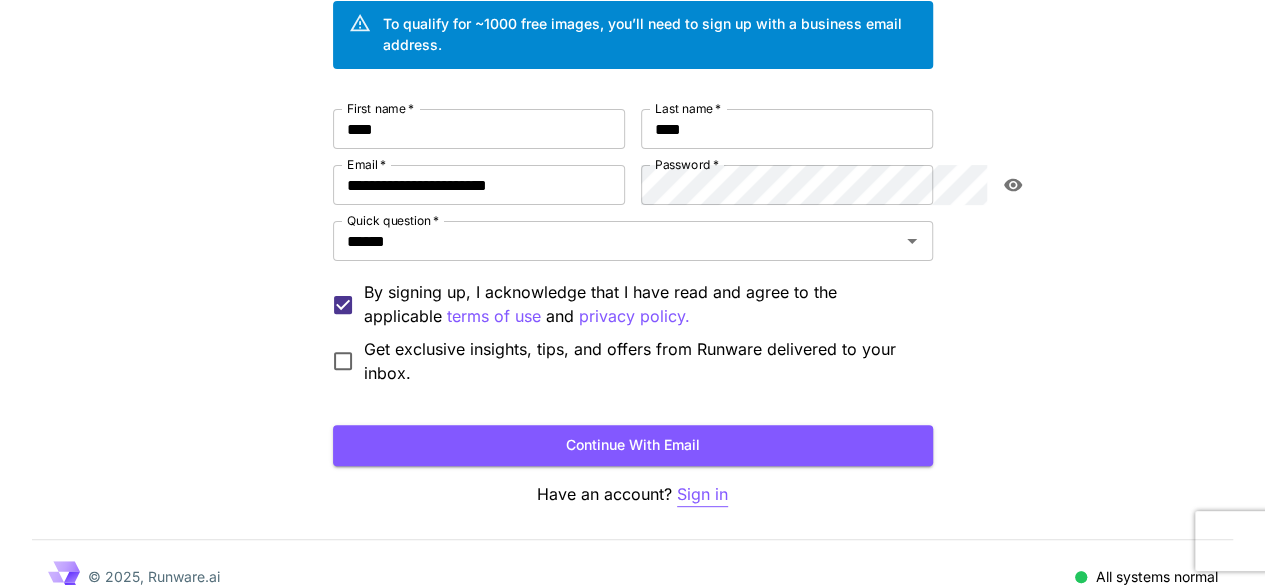 click on "Sign in" at bounding box center (702, 494) 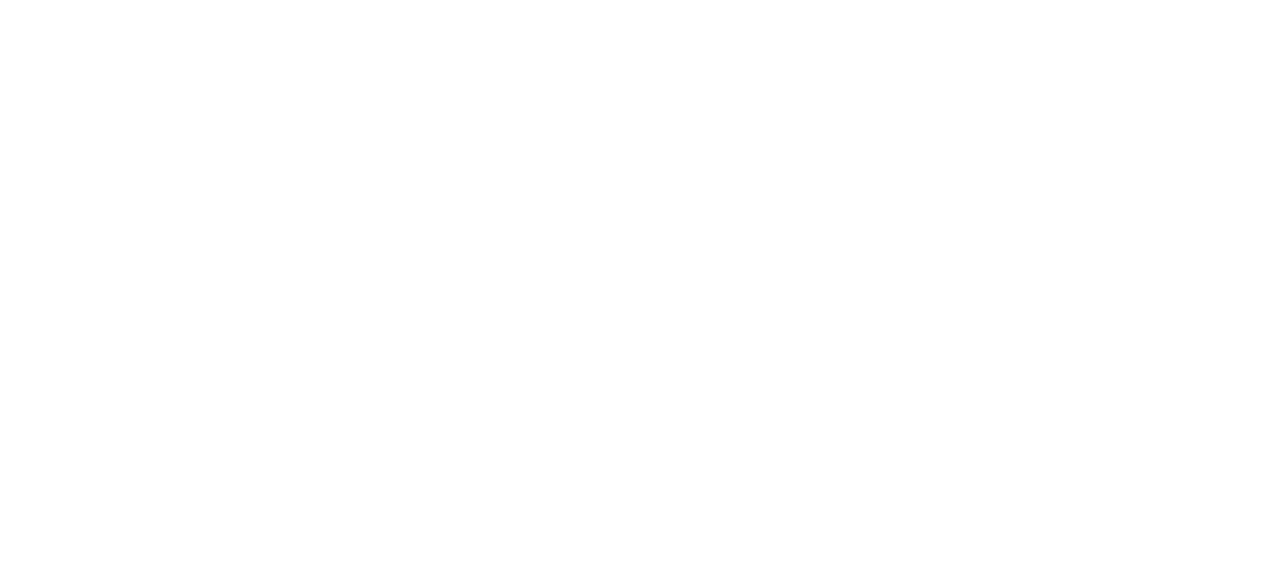 scroll, scrollTop: 0, scrollLeft: 0, axis: both 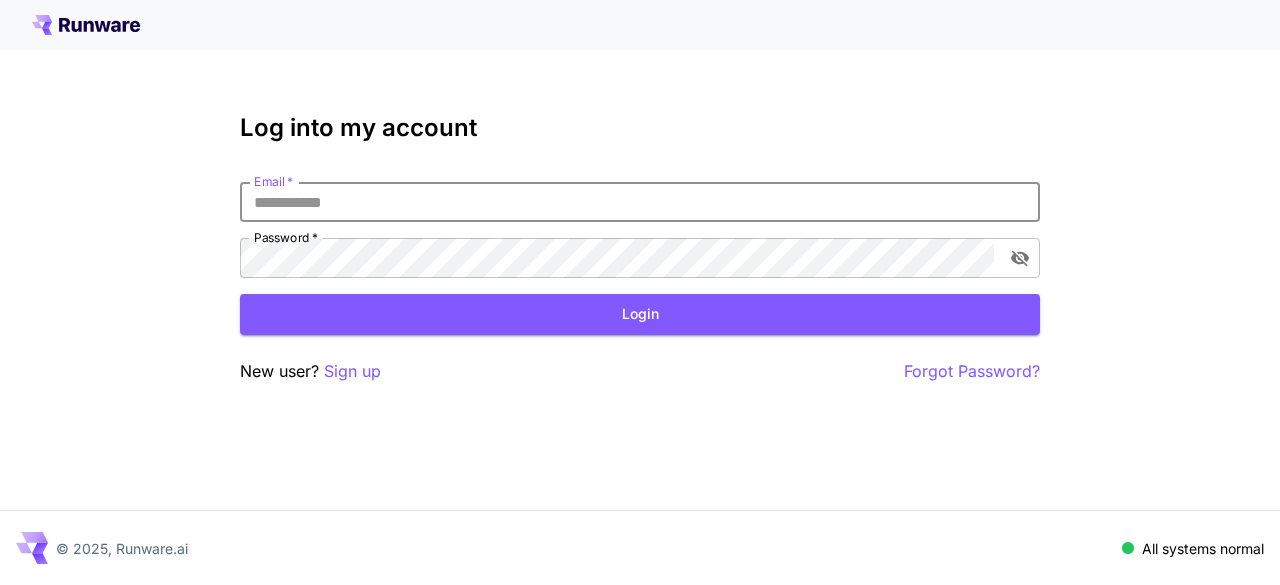 click on "Email   *" at bounding box center (640, 202) 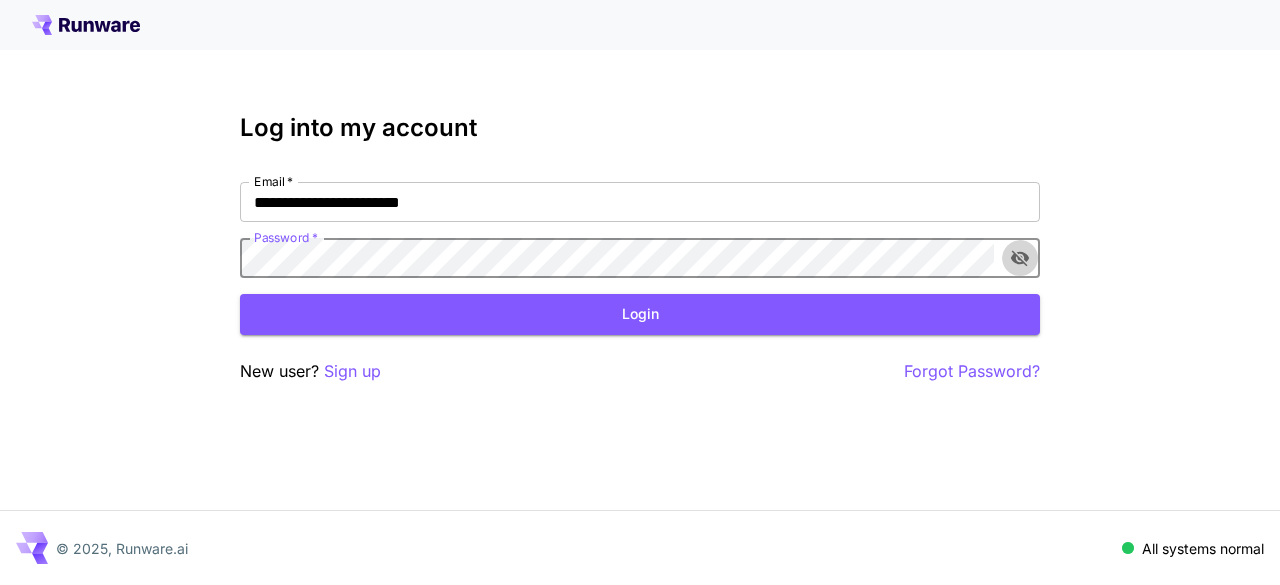 click 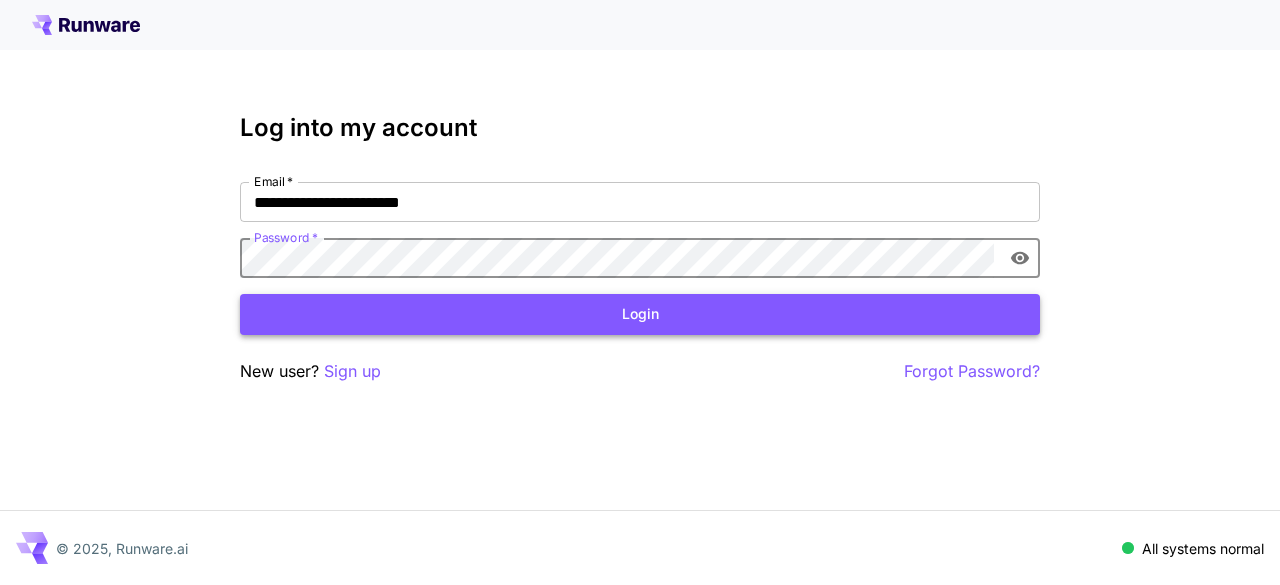 click on "Login" at bounding box center (640, 314) 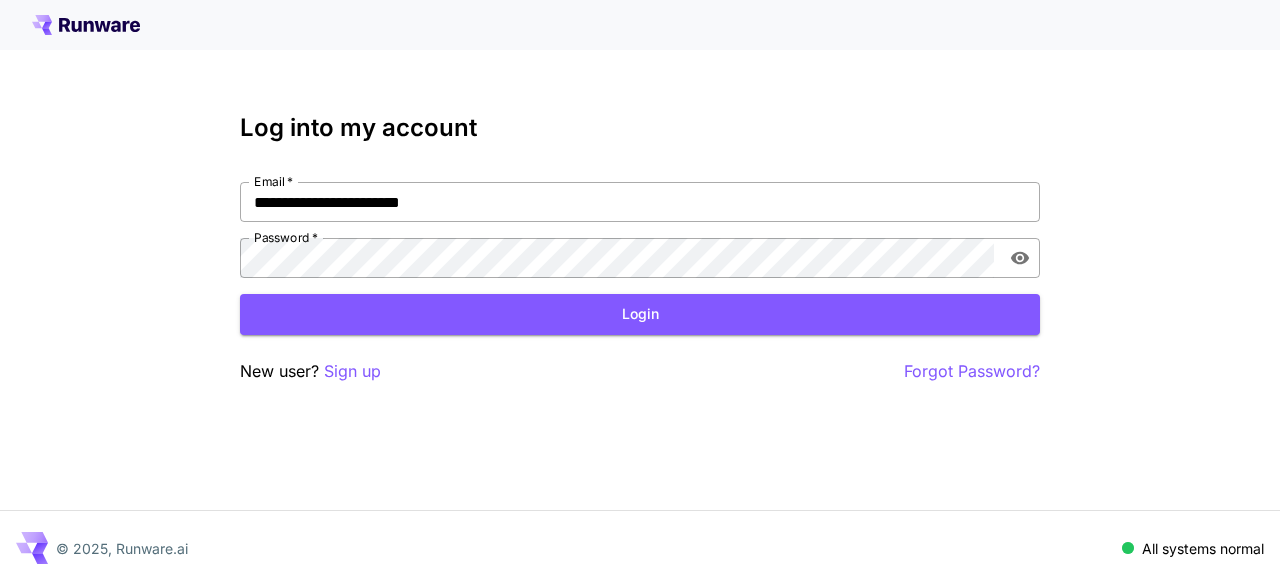 click on "**********" at bounding box center [640, 202] 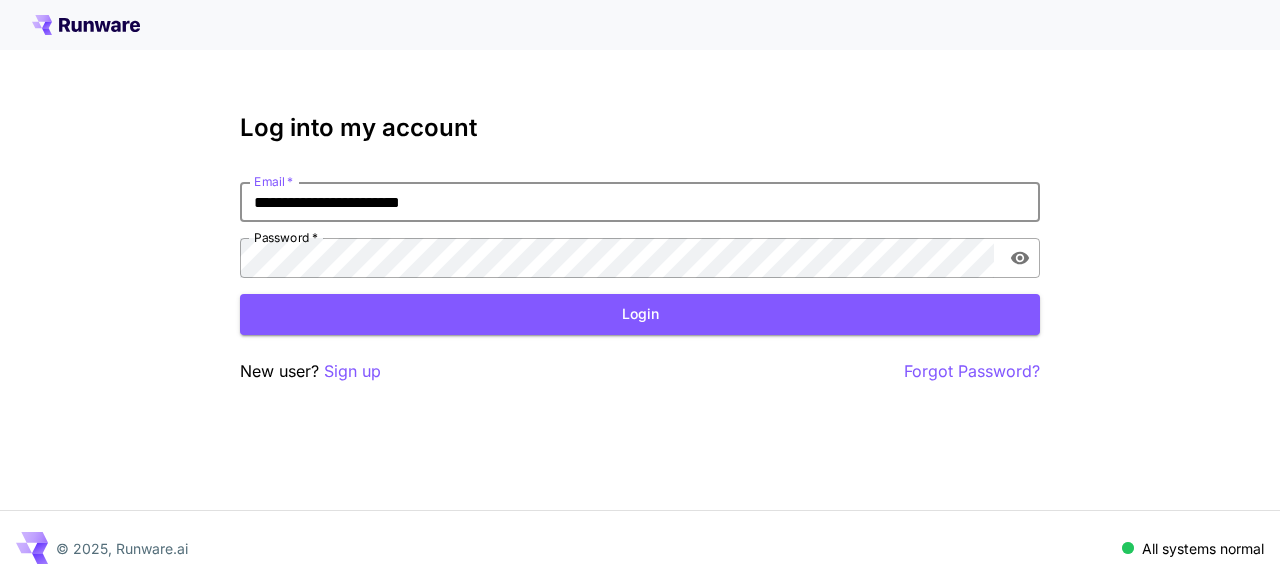 click on "**********" at bounding box center [640, 202] 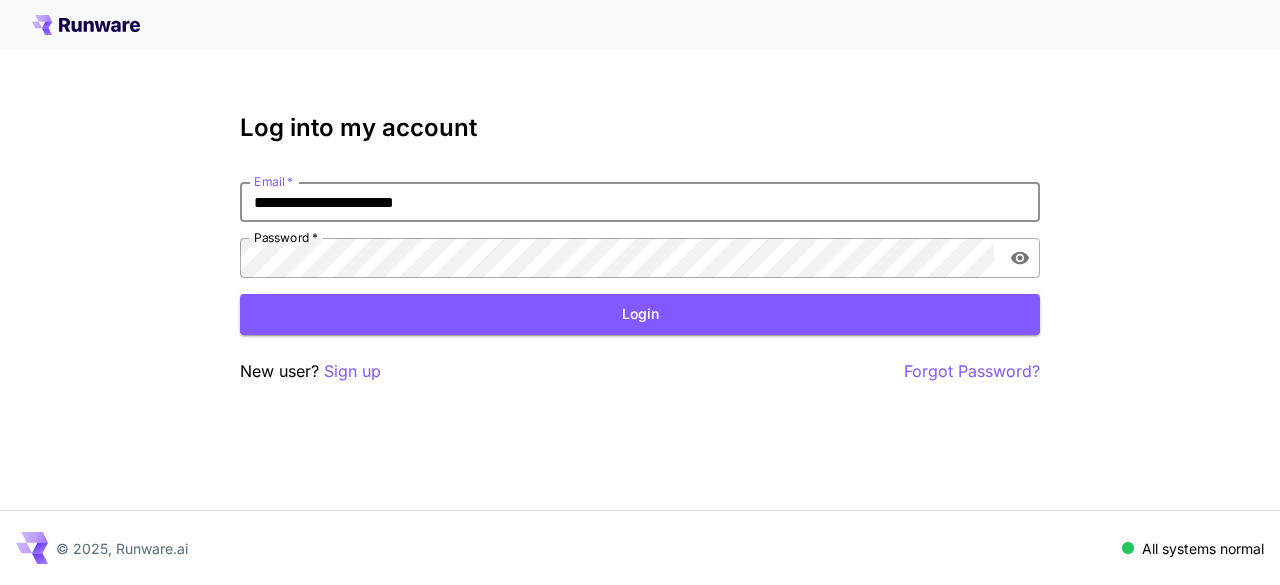 click on "**********" at bounding box center [640, 202] 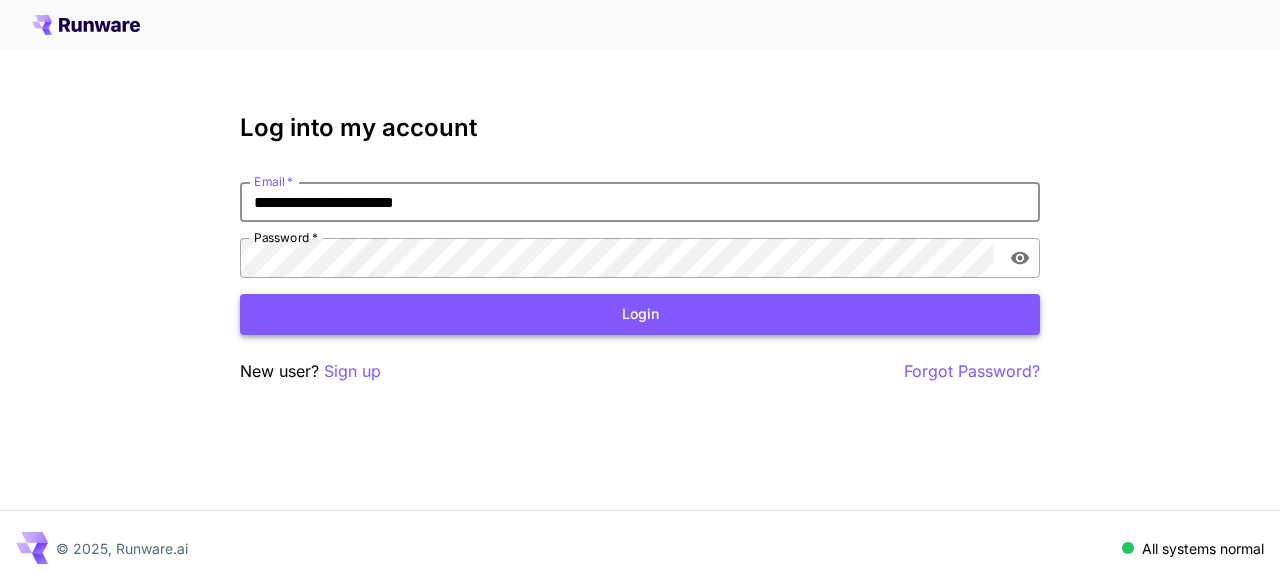 type on "**********" 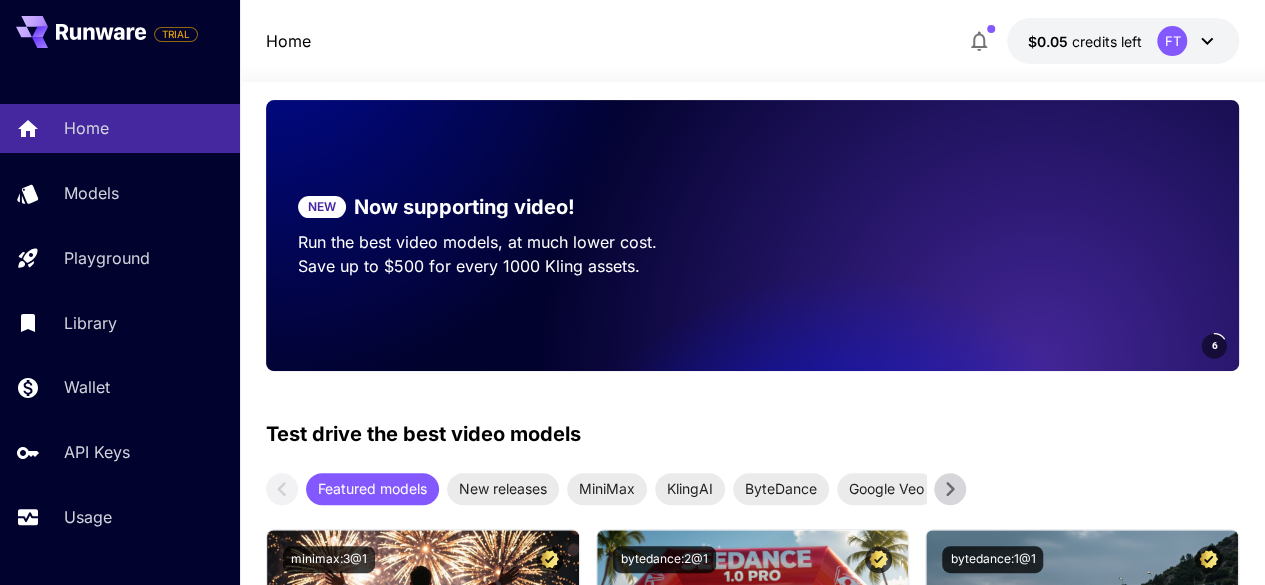 scroll, scrollTop: 333, scrollLeft: 0, axis: vertical 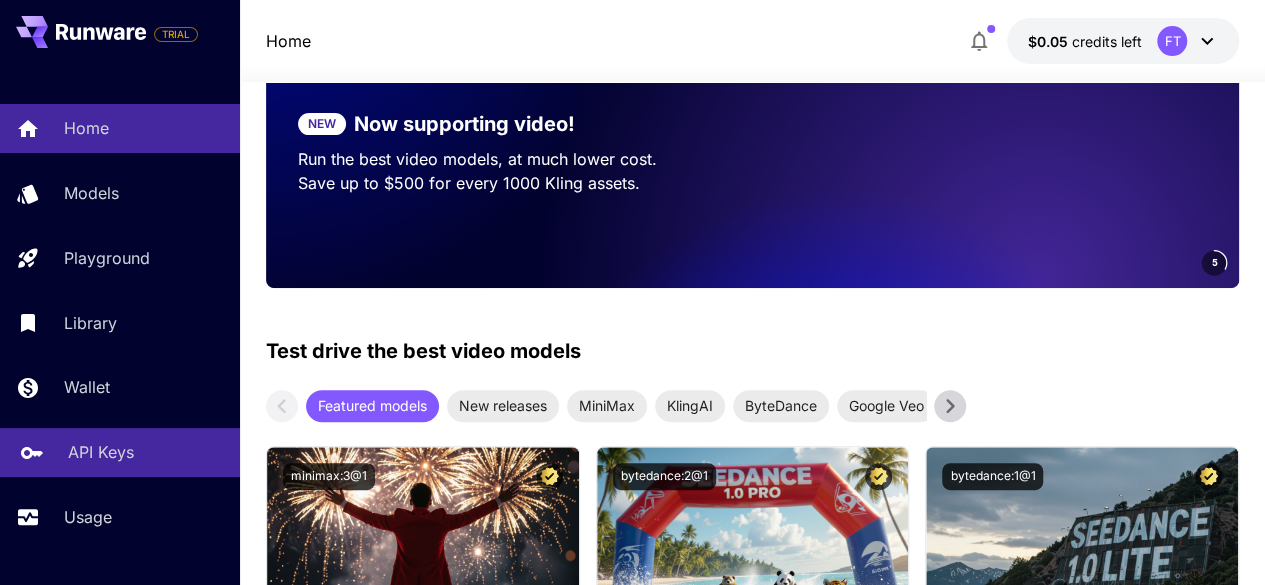 click on "API Keys" at bounding box center [120, 452] 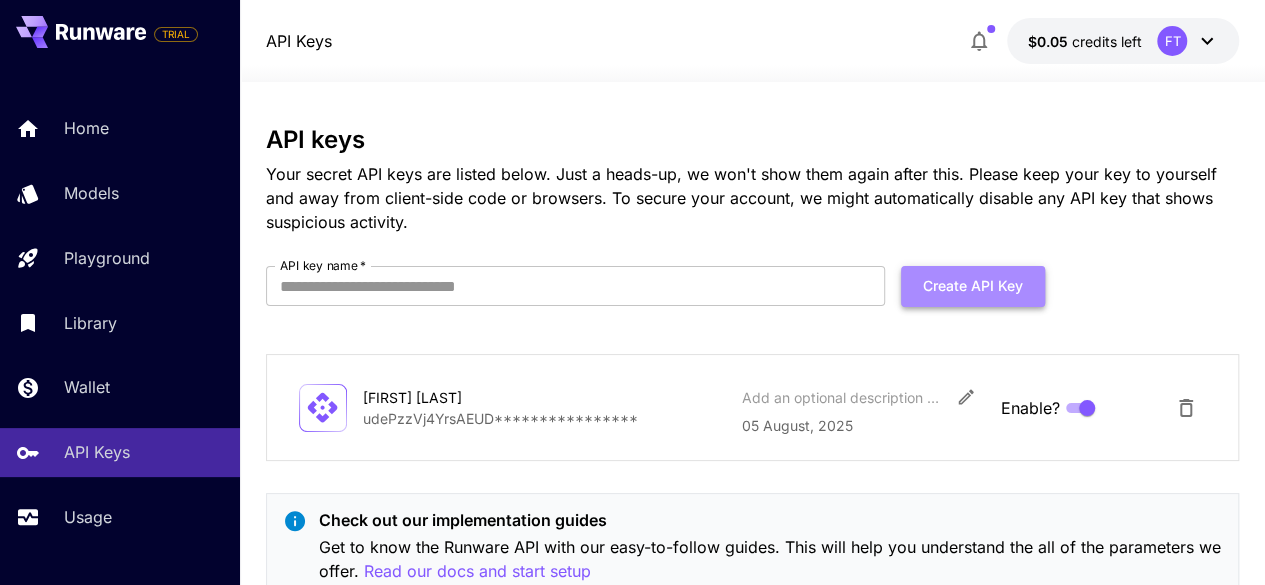click on "Create API Key" at bounding box center [973, 286] 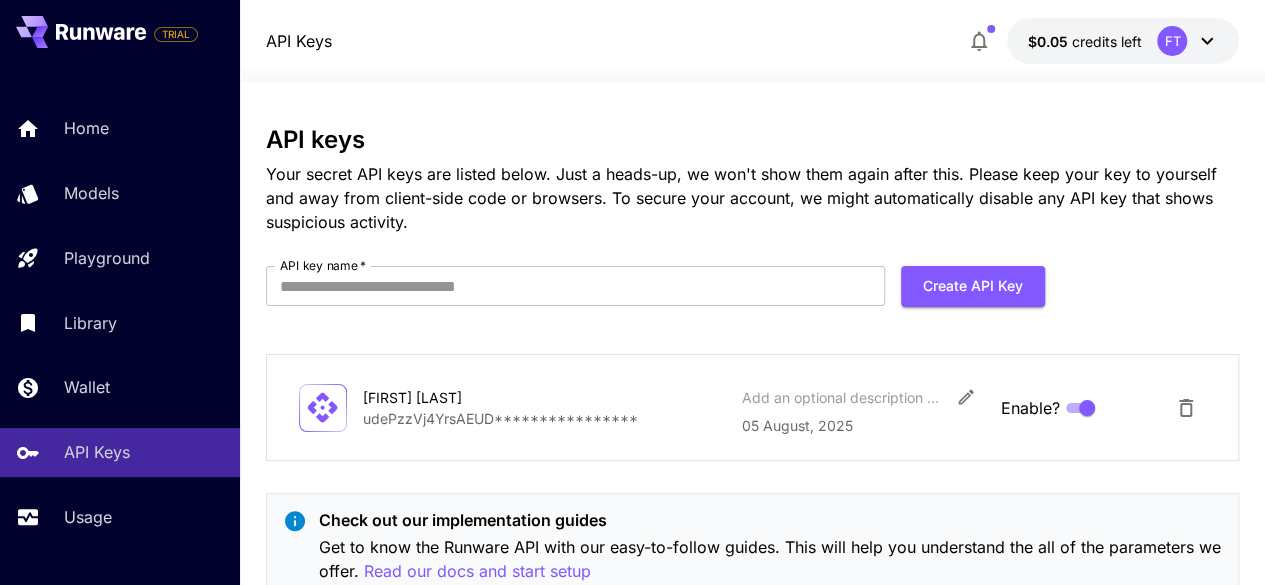 click on "**********" at bounding box center [753, 370] 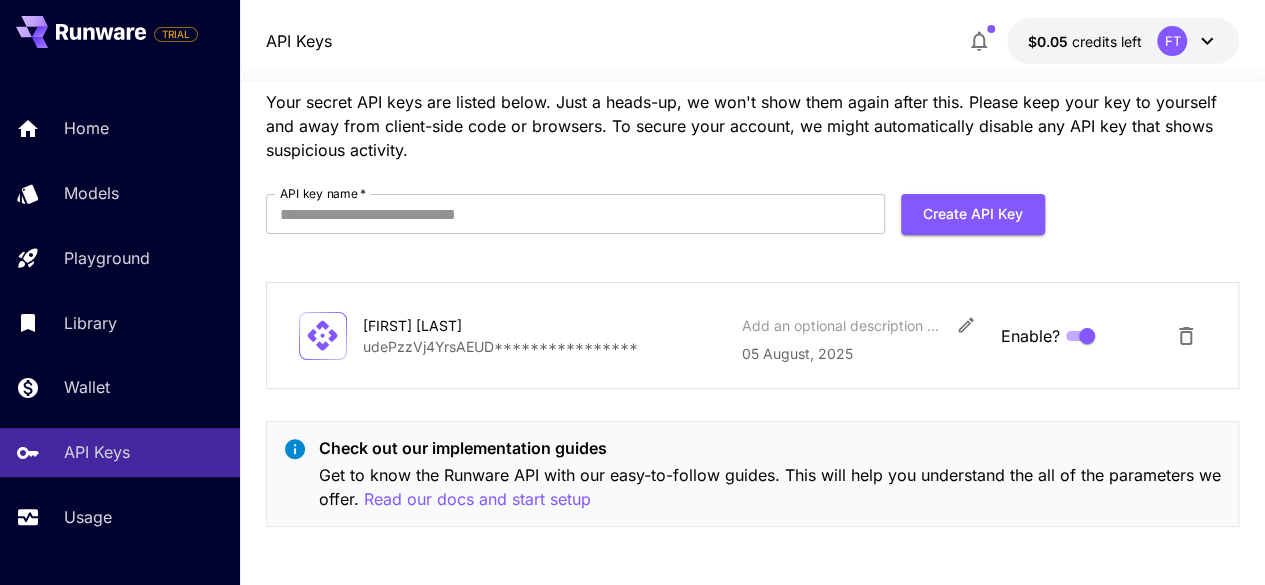 scroll, scrollTop: 0, scrollLeft: 0, axis: both 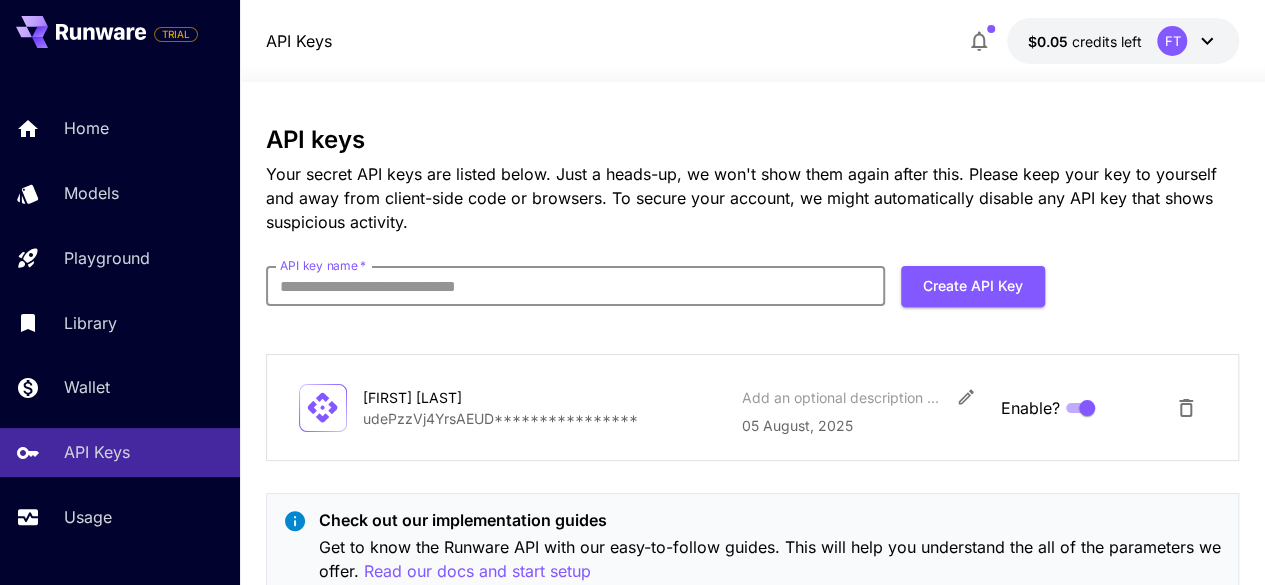 click on "API key name   *" at bounding box center [575, 286] 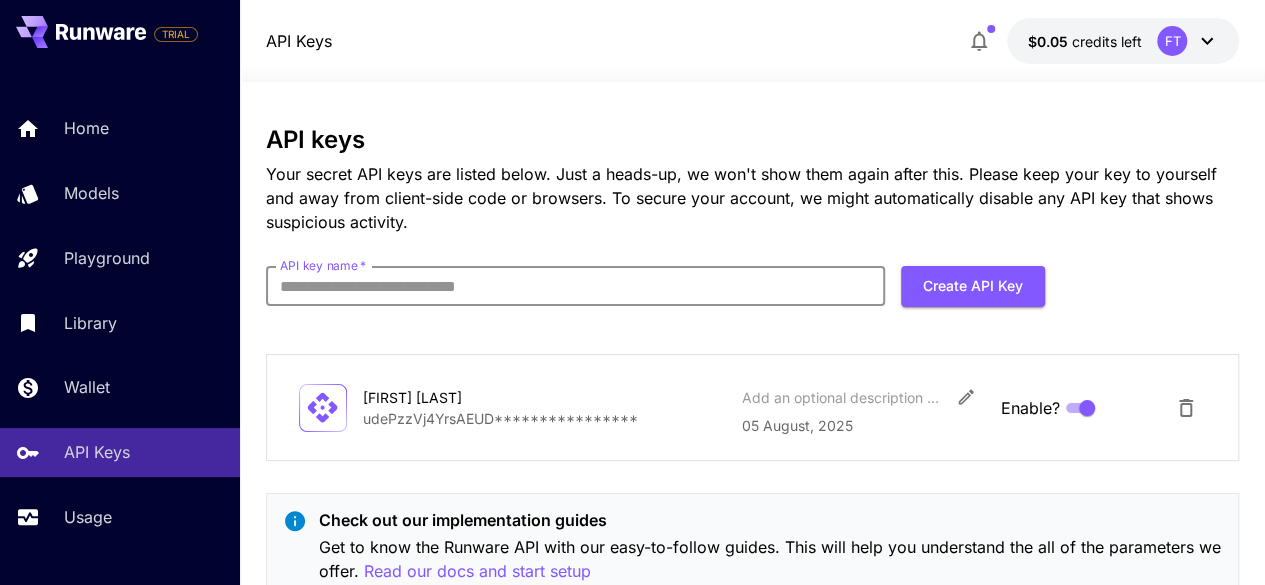 paste on "**********" 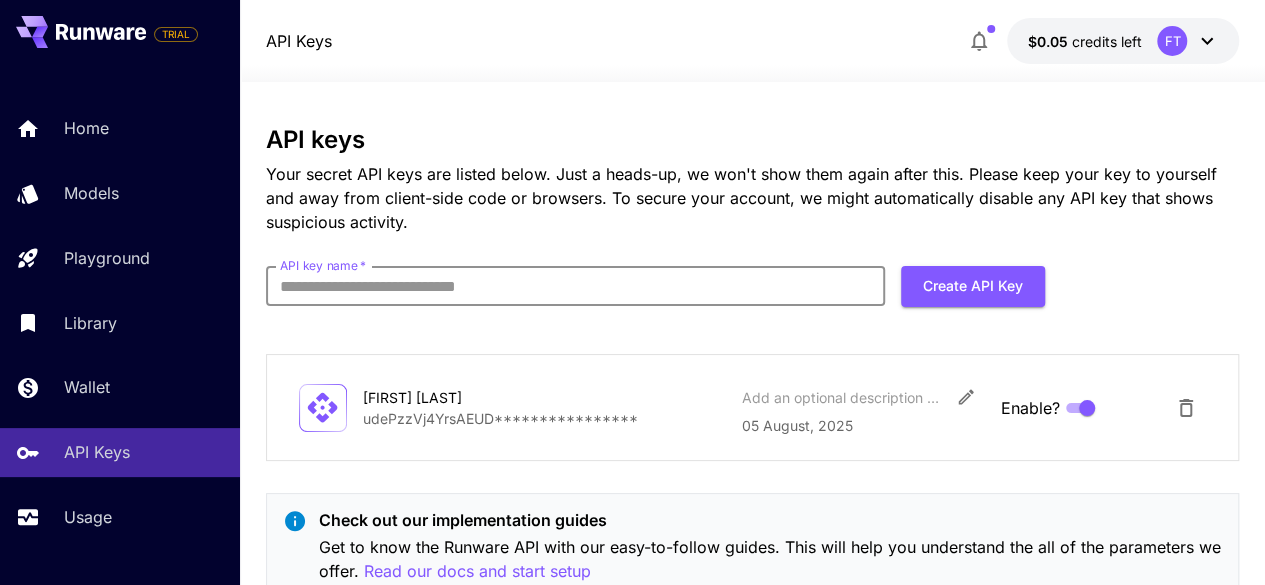 type on "**********" 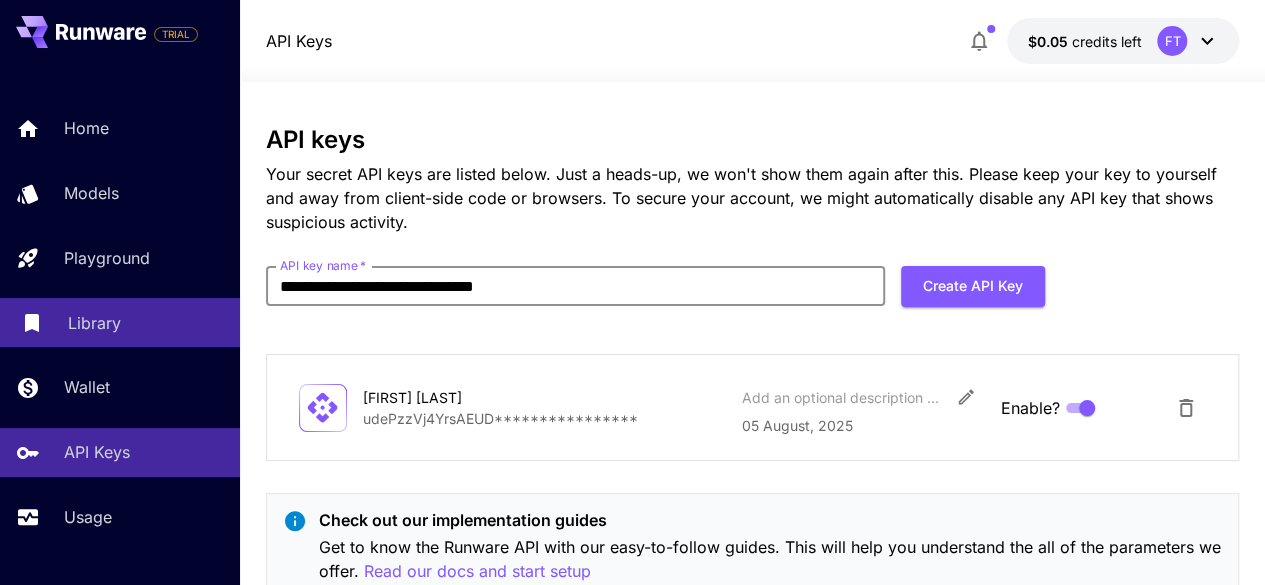 drag, startPoint x: 637, startPoint y: 287, endPoint x: 226, endPoint y: 347, distance: 415.35648 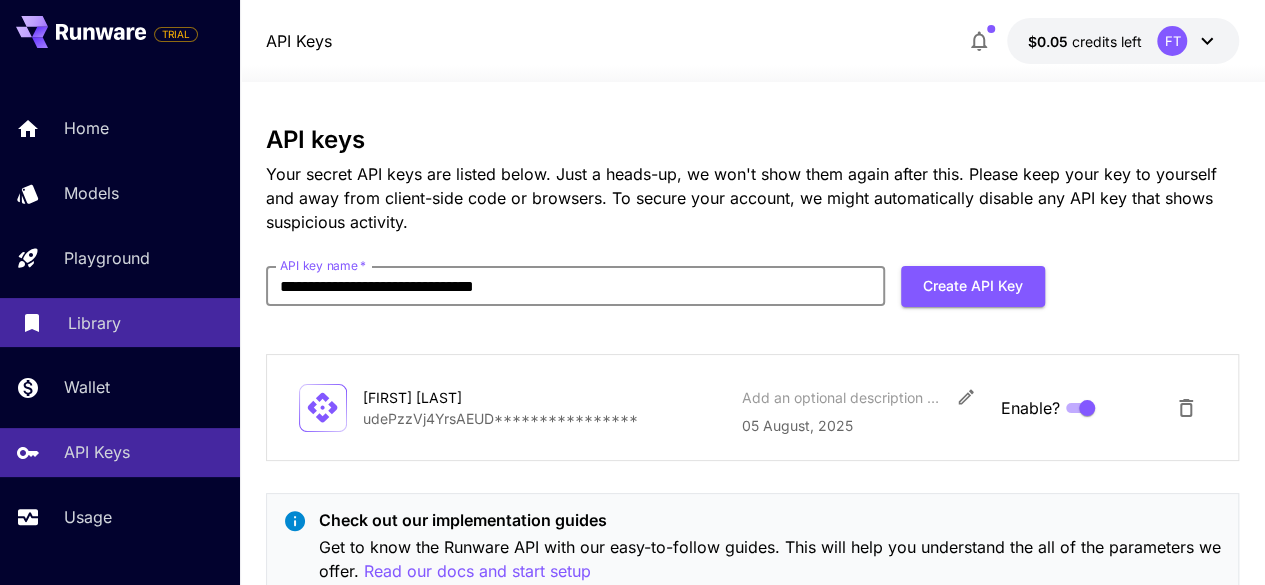 click on "**********" at bounding box center [632, 329] 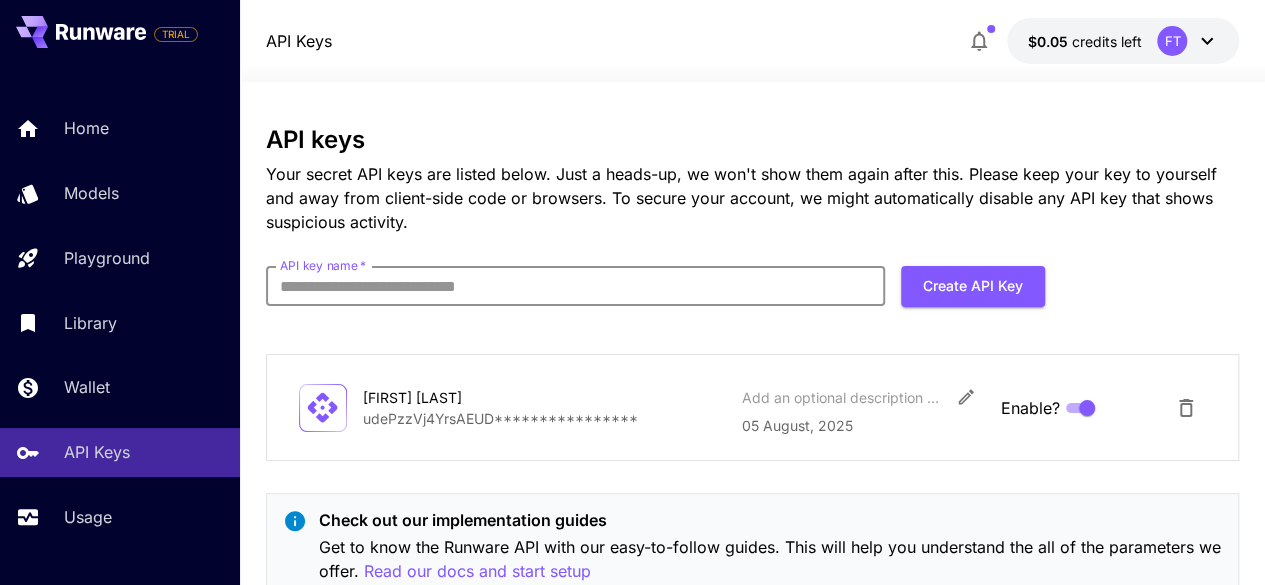 click on "API key name   *" at bounding box center [575, 286] 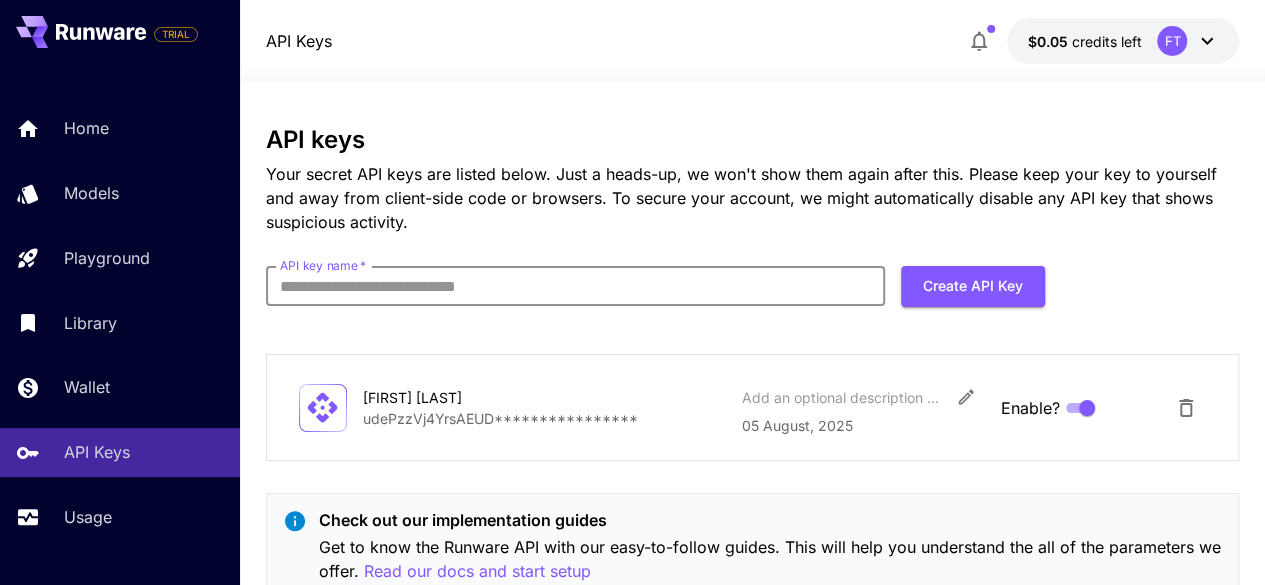 type on "*********" 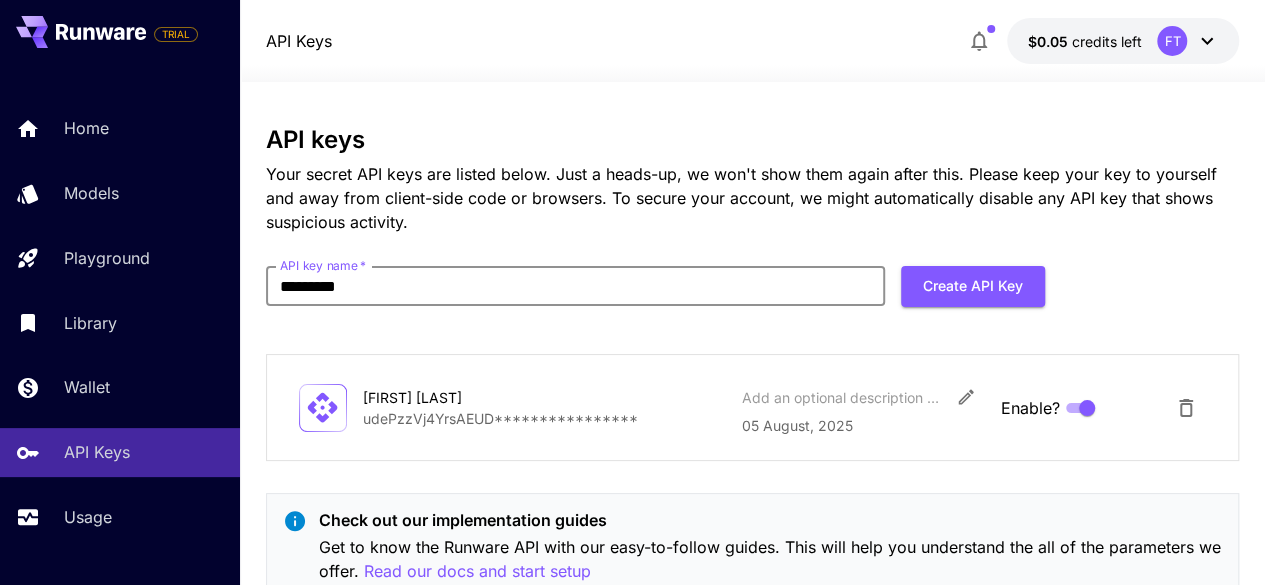 click on "*********" at bounding box center [575, 286] 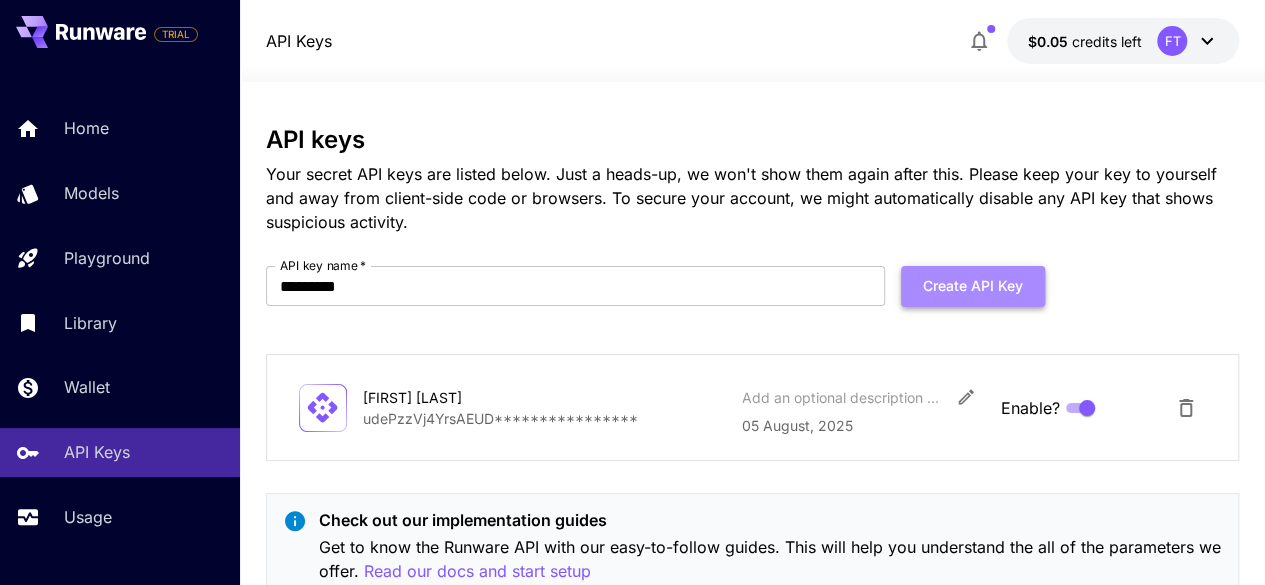click on "Create API Key" at bounding box center [973, 286] 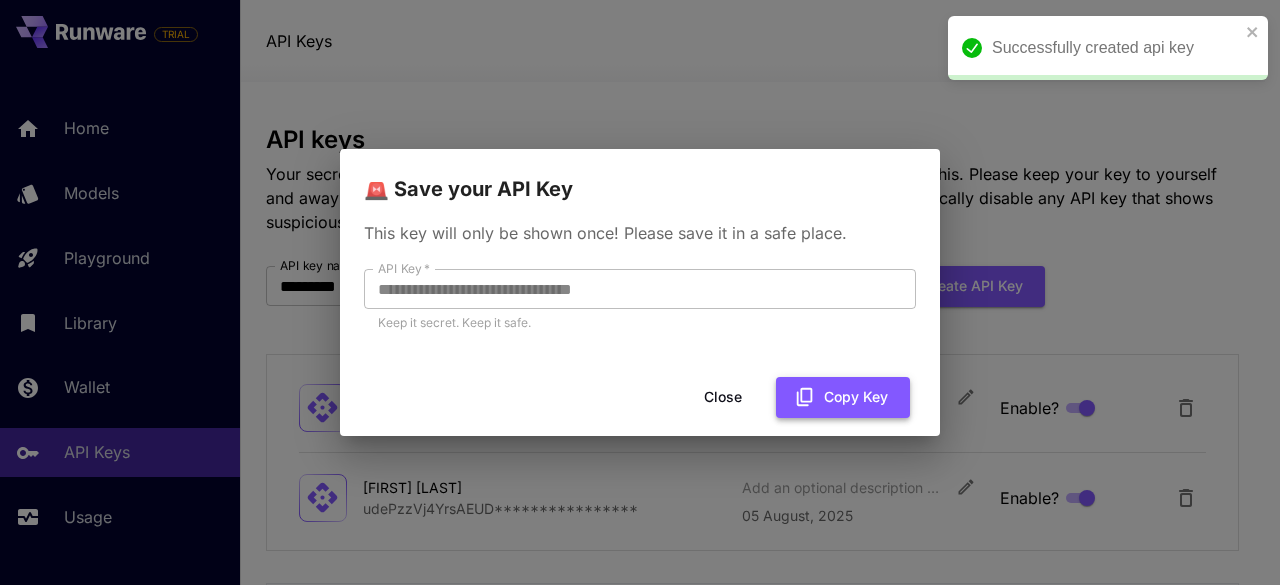 click on "Copy Key" at bounding box center (843, 397) 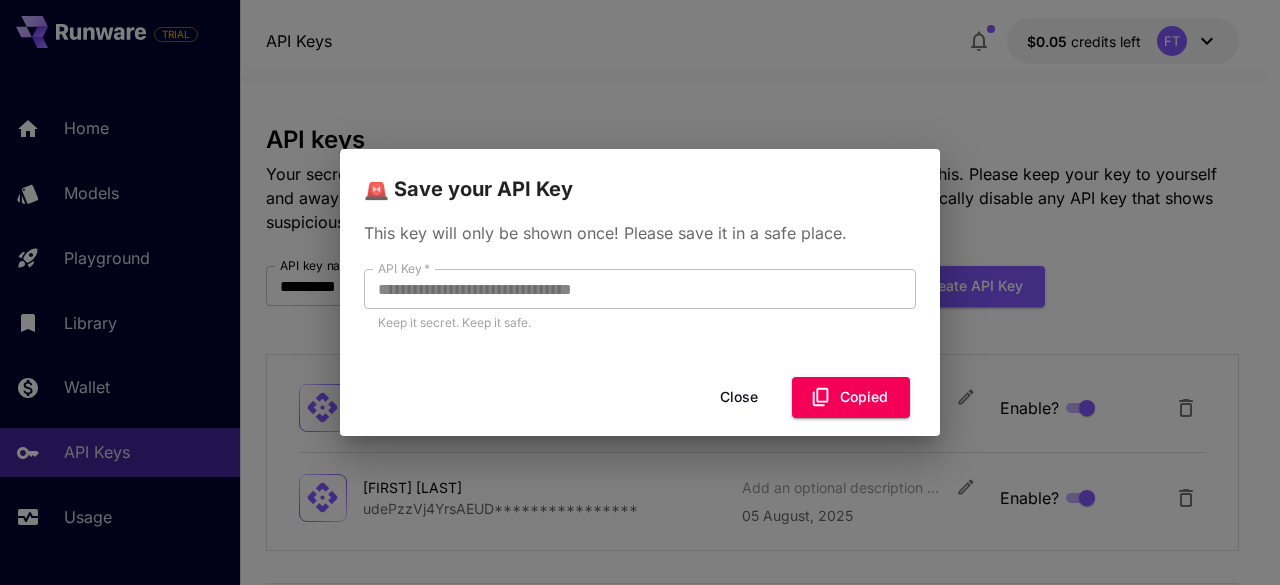 click on "**********" at bounding box center (640, 292) 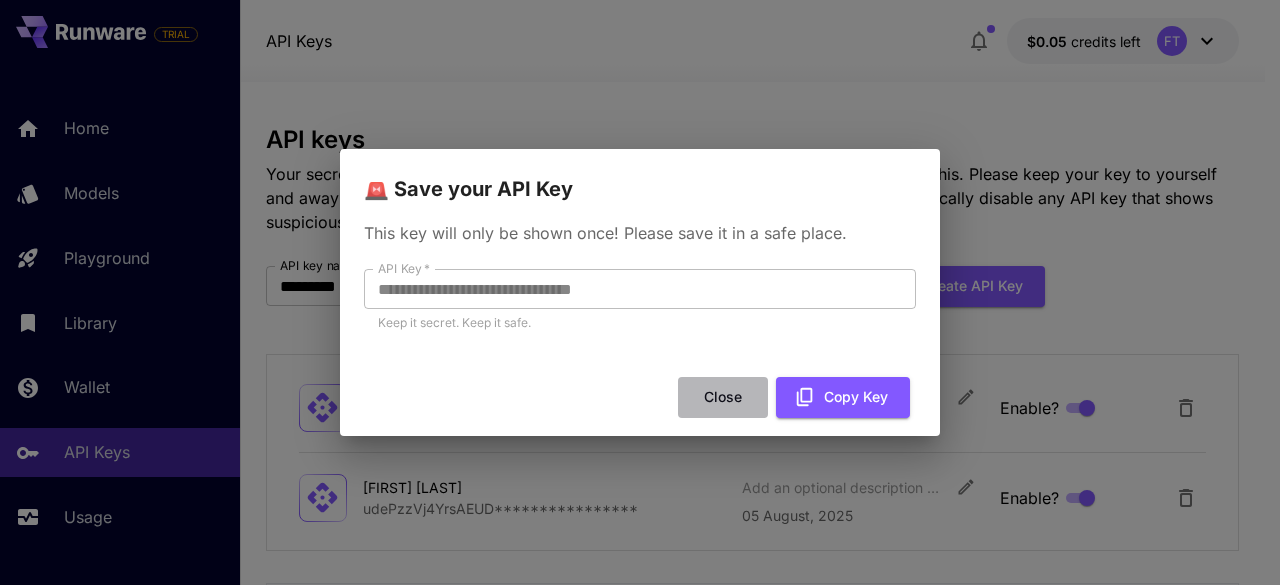 click on "Close" at bounding box center (723, 397) 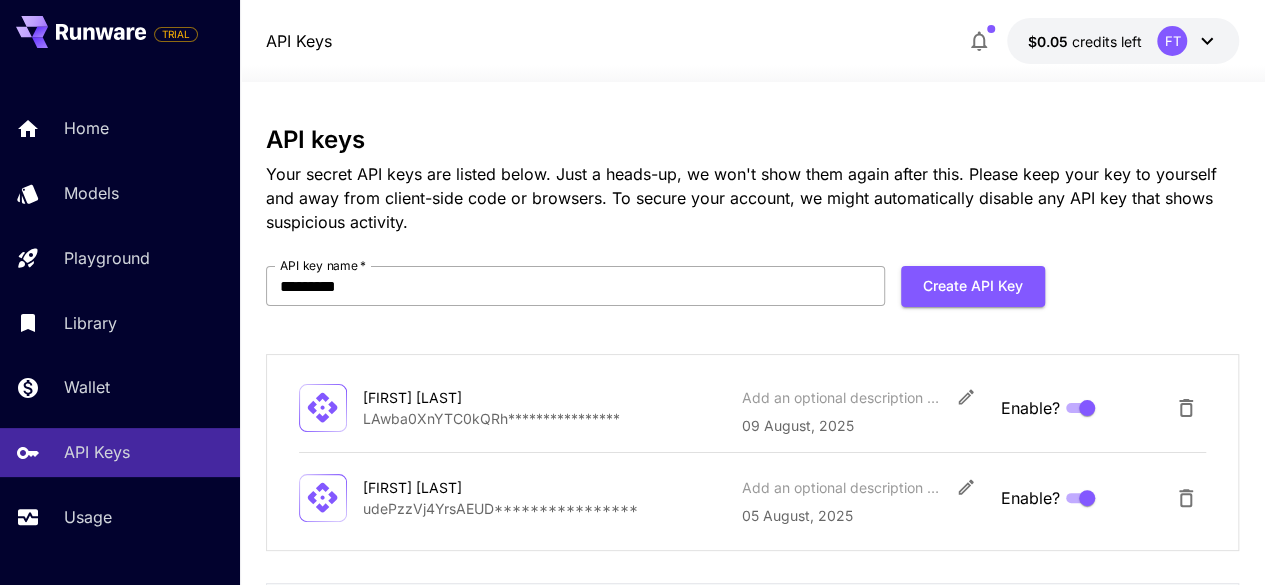 click on "*********" at bounding box center (575, 286) 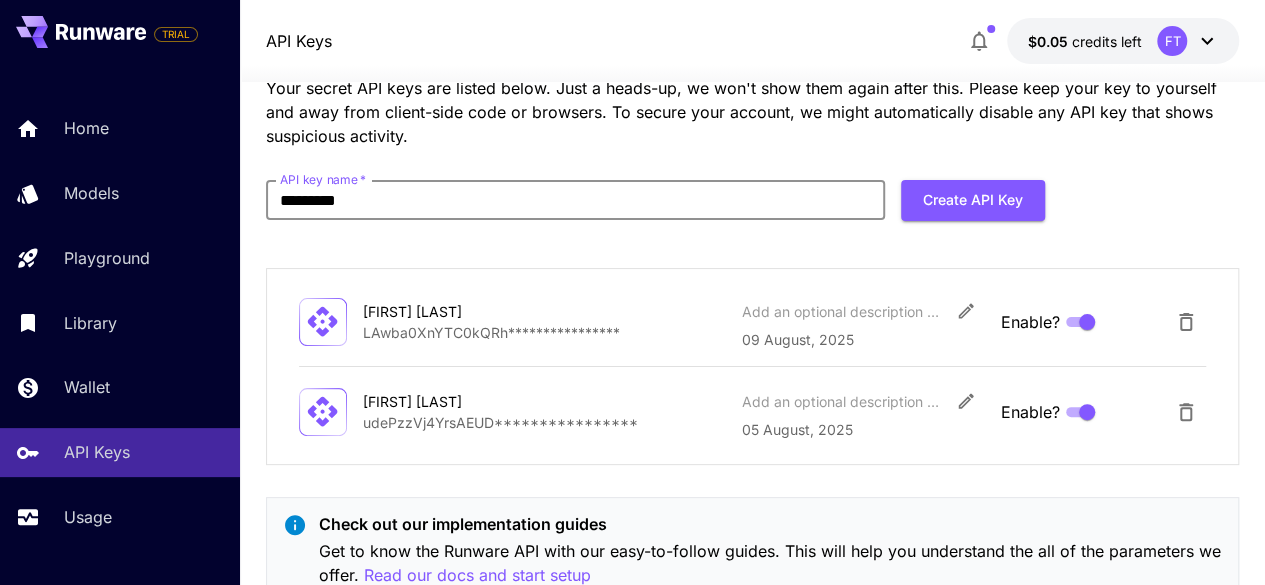 scroll, scrollTop: 162, scrollLeft: 0, axis: vertical 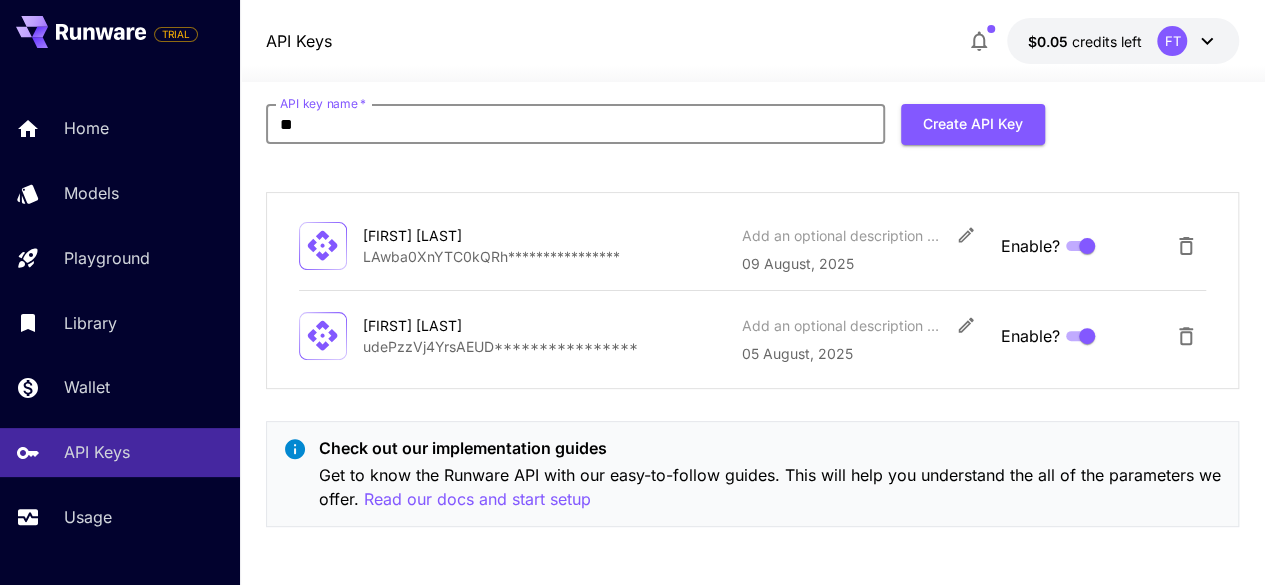 type on "*" 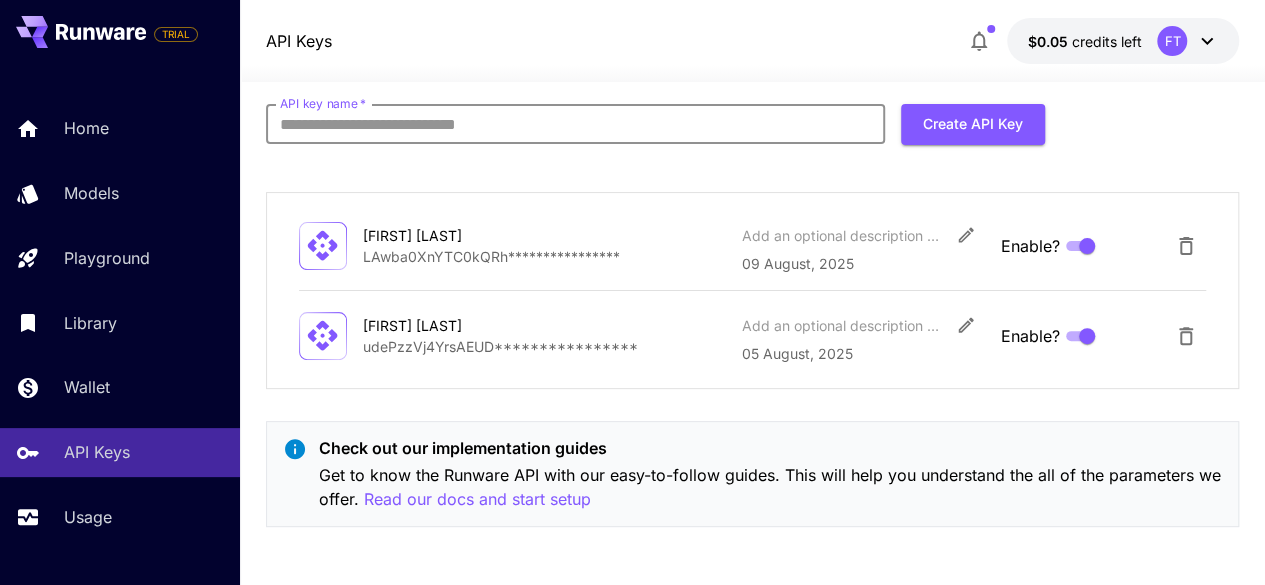 click on "API key name   *" at bounding box center (575, 124) 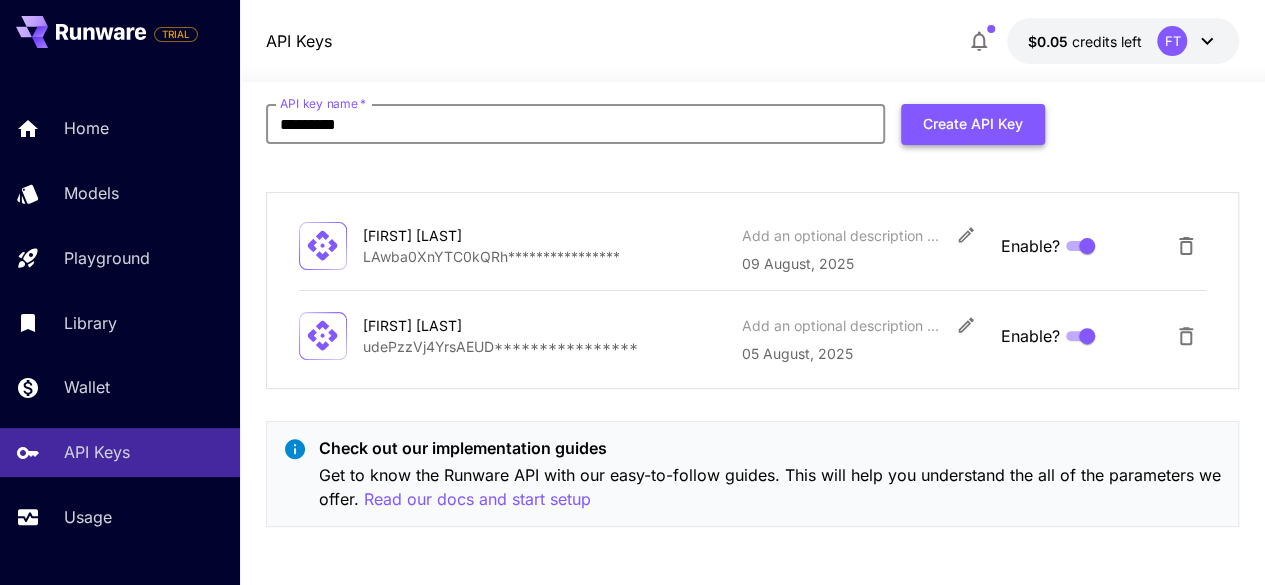 click on "Create API Key" at bounding box center (973, 124) 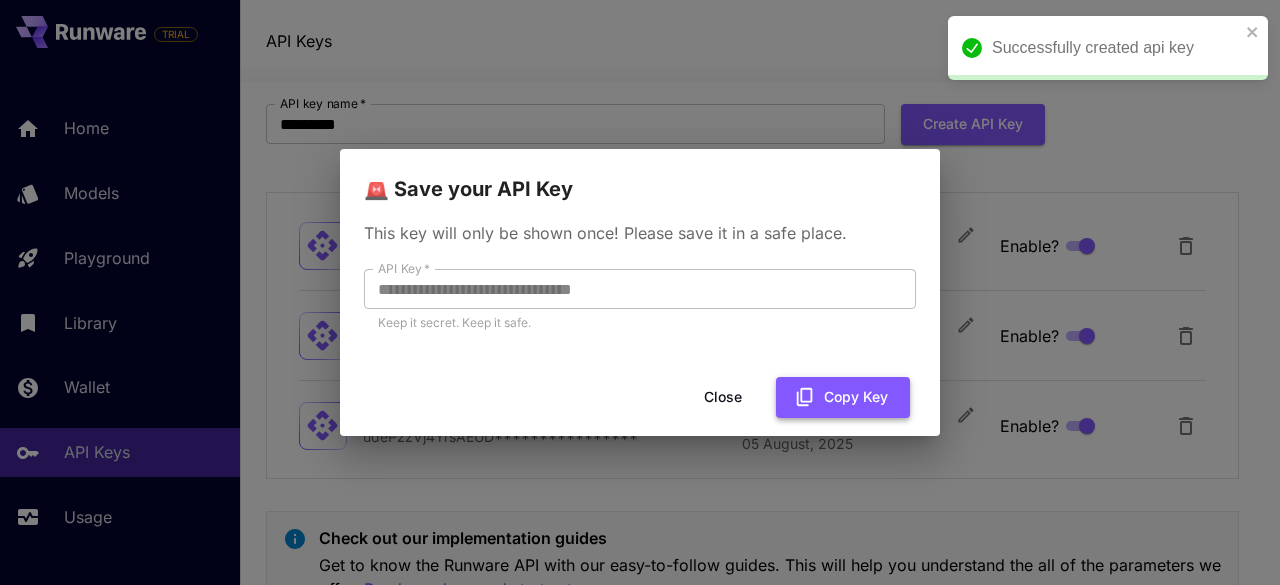 click on "Copy Key" at bounding box center (843, 397) 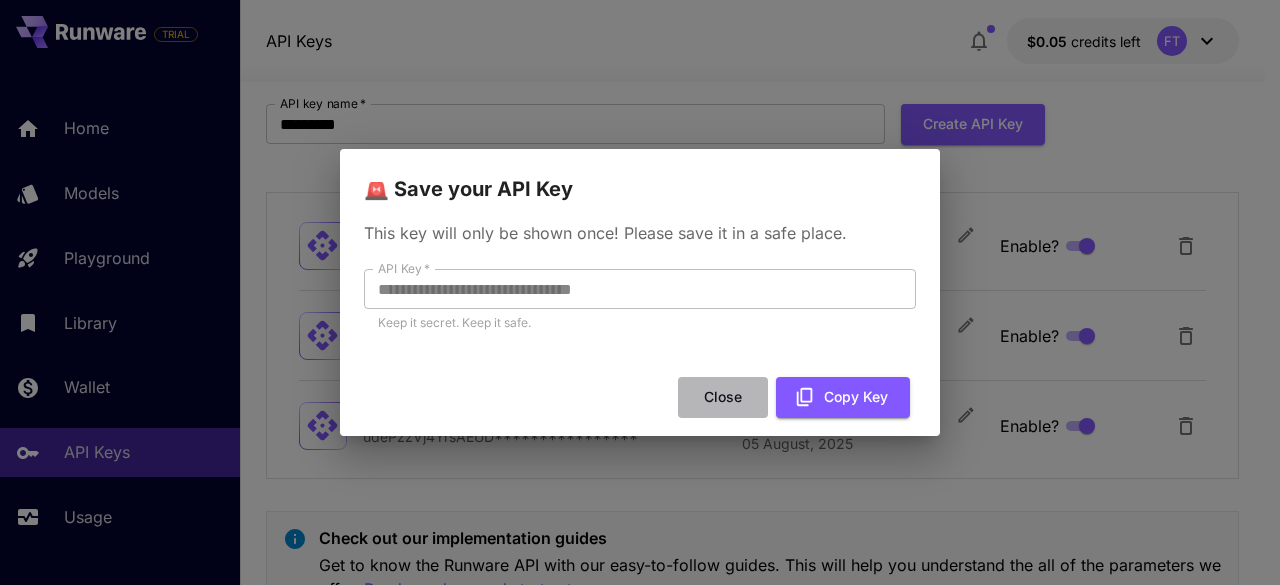 click on "Close" at bounding box center [723, 397] 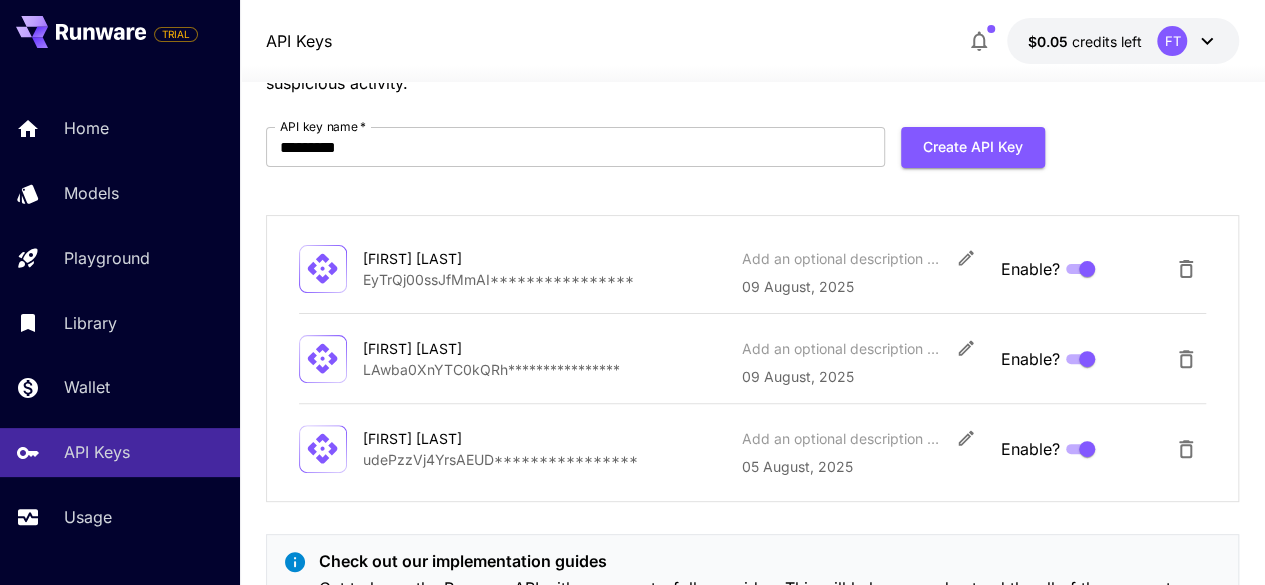 scroll, scrollTop: 0, scrollLeft: 0, axis: both 